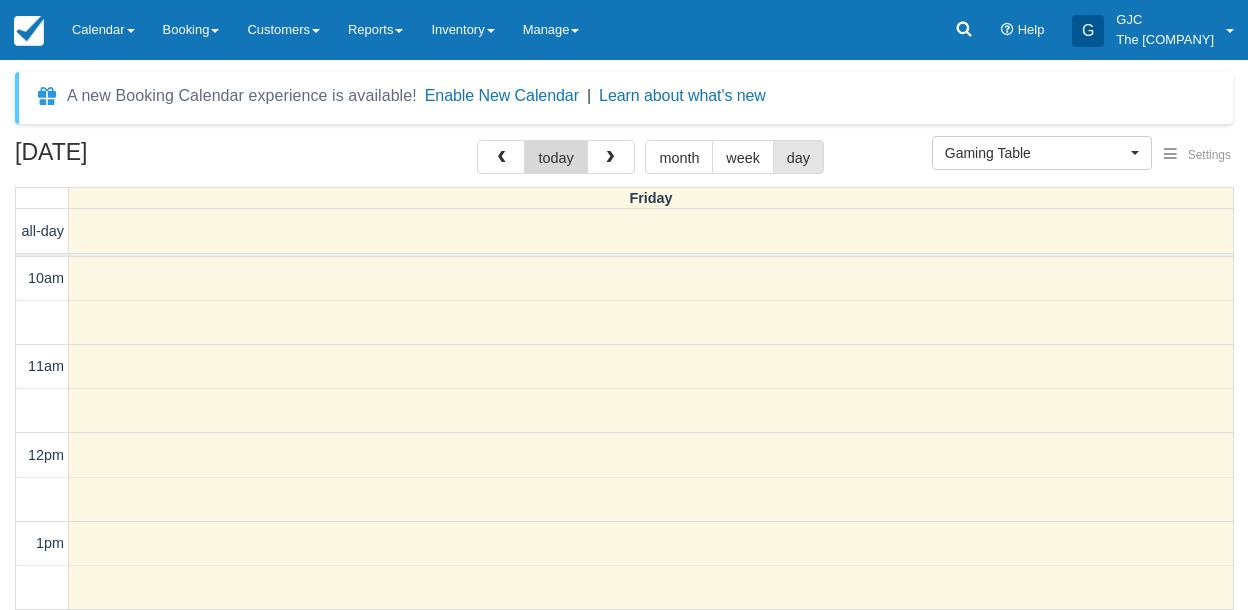 scroll, scrollTop: 0, scrollLeft: 0, axis: both 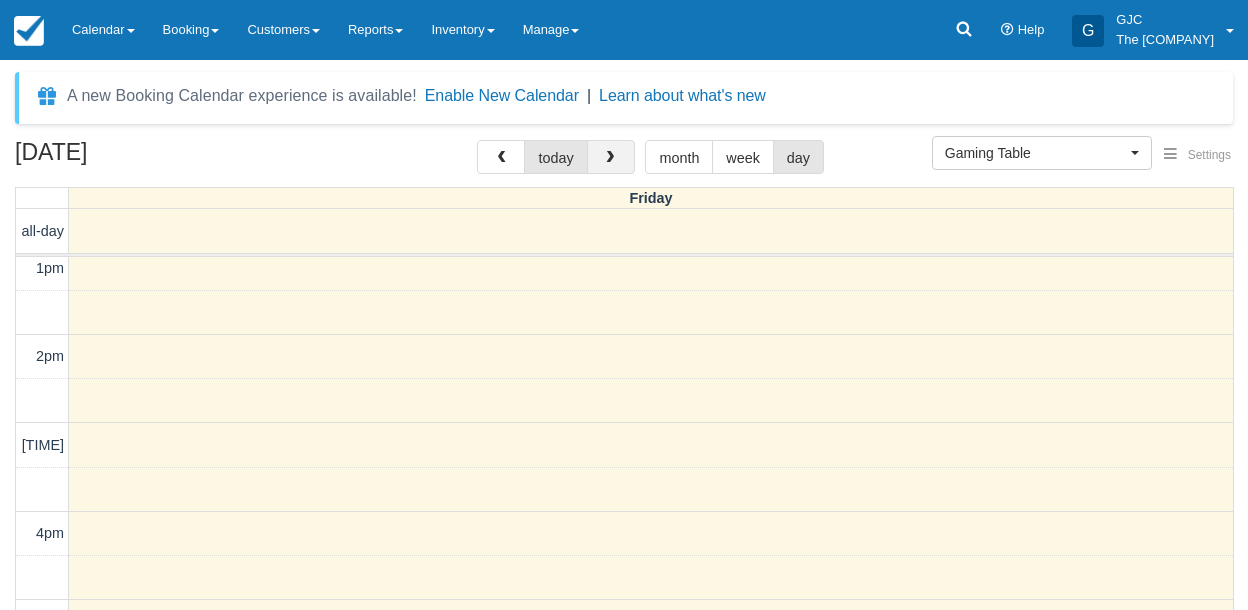 click at bounding box center (611, 157) 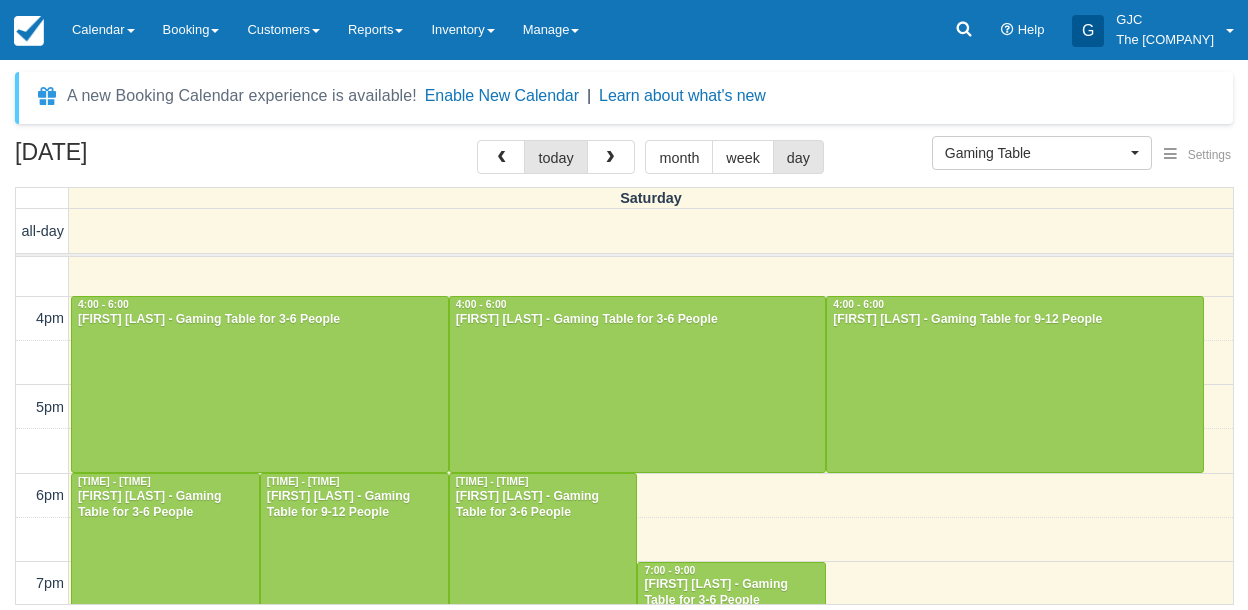 scroll, scrollTop: 489, scrollLeft: 0, axis: vertical 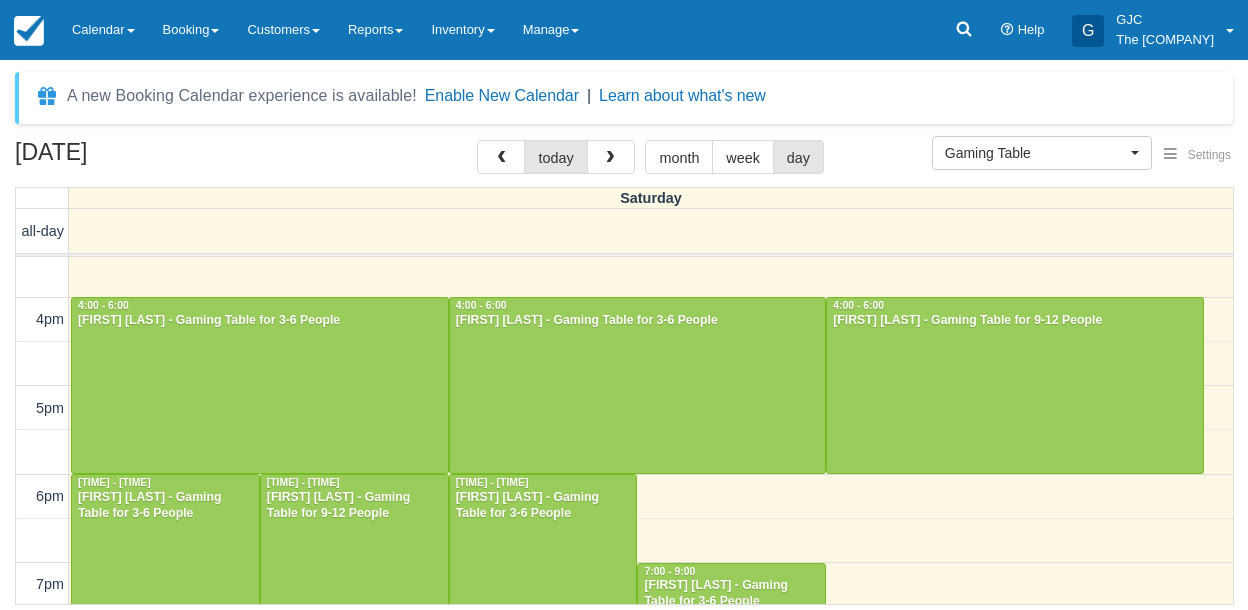 type 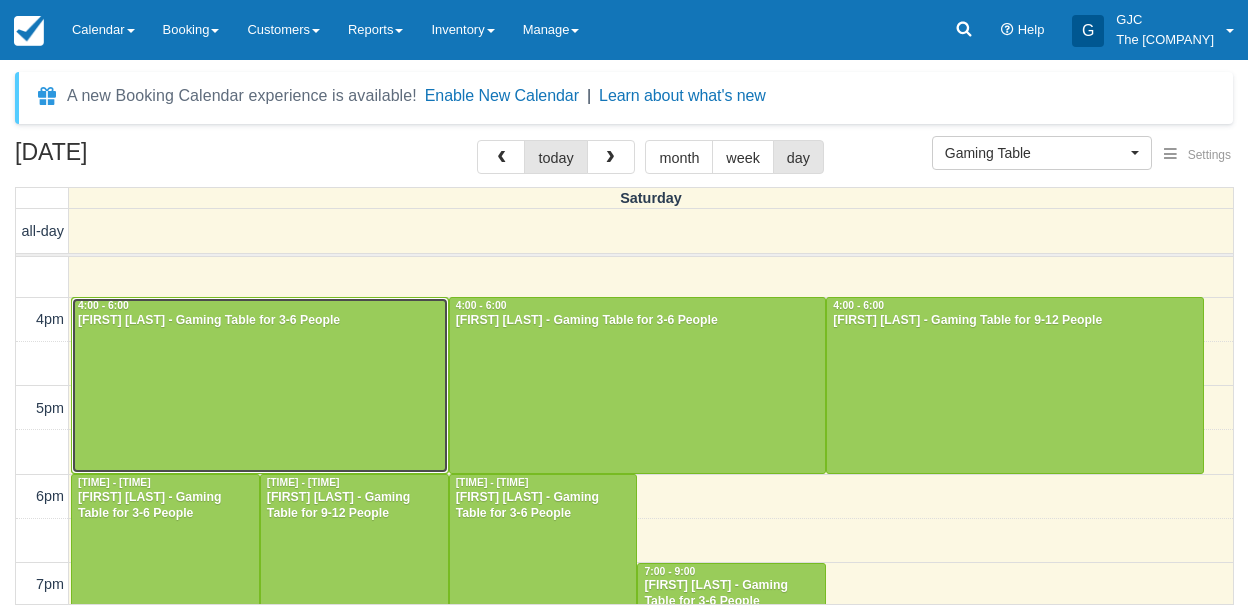 click at bounding box center [260, 385] 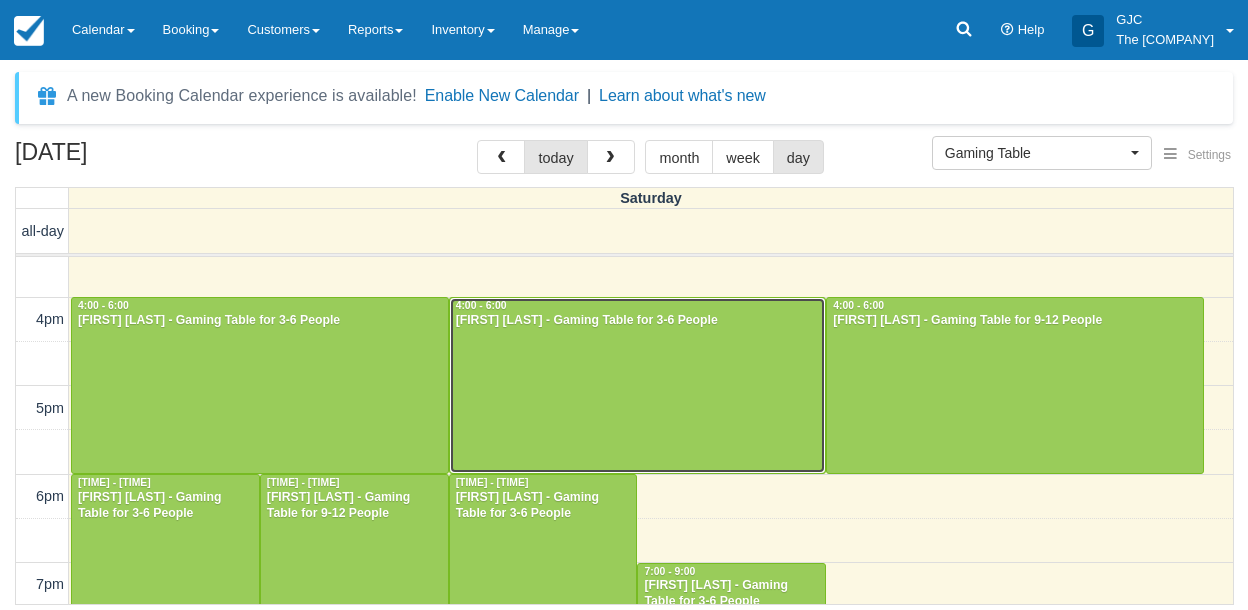 click at bounding box center (638, 385) 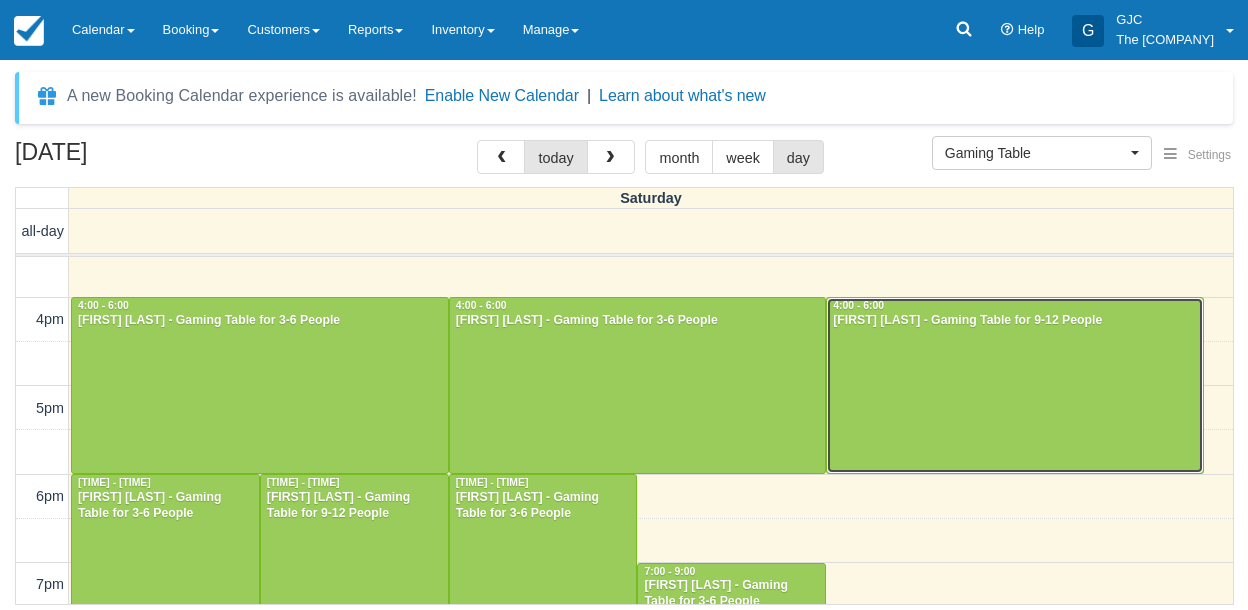 click at bounding box center (1015, 385) 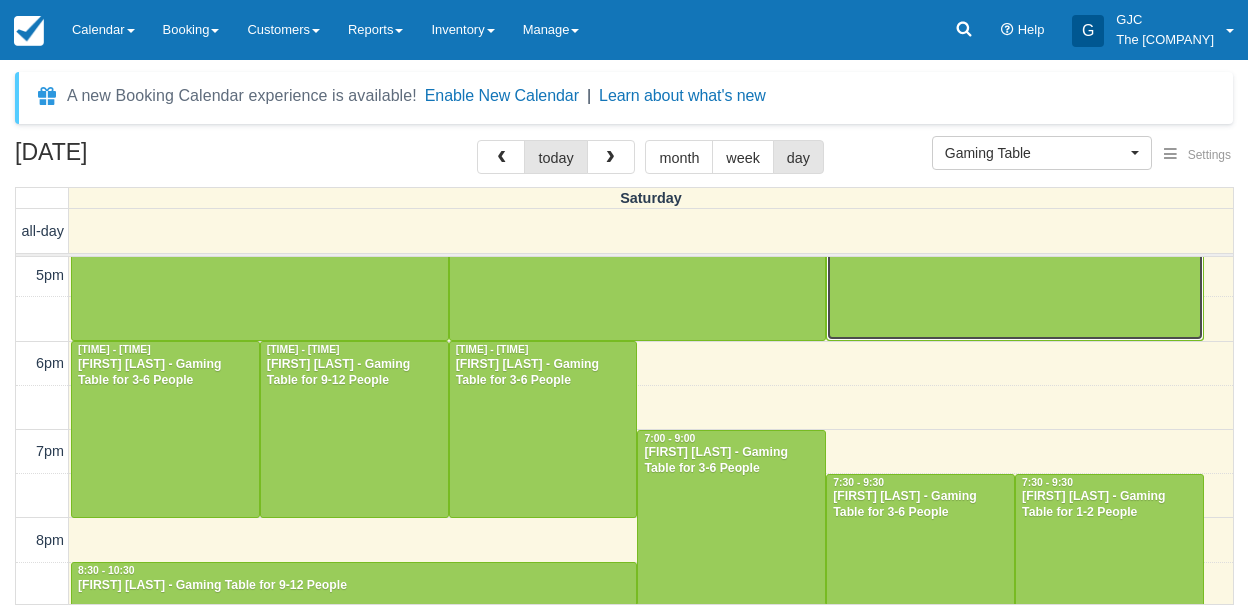 scroll, scrollTop: 621, scrollLeft: 0, axis: vertical 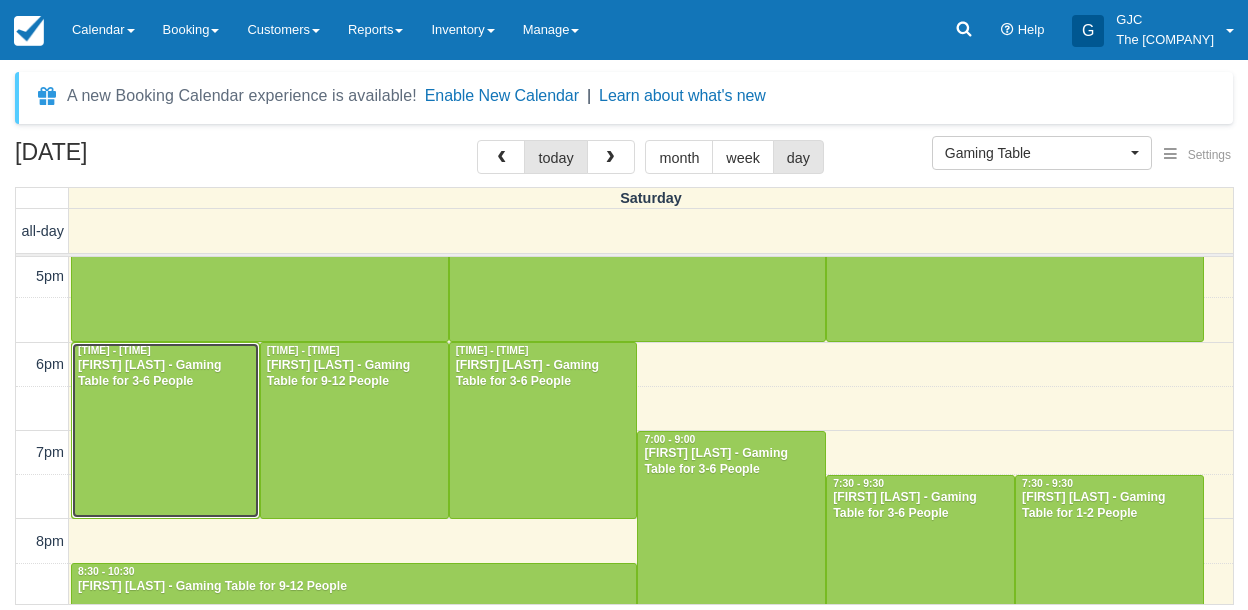 click at bounding box center [165, 430] 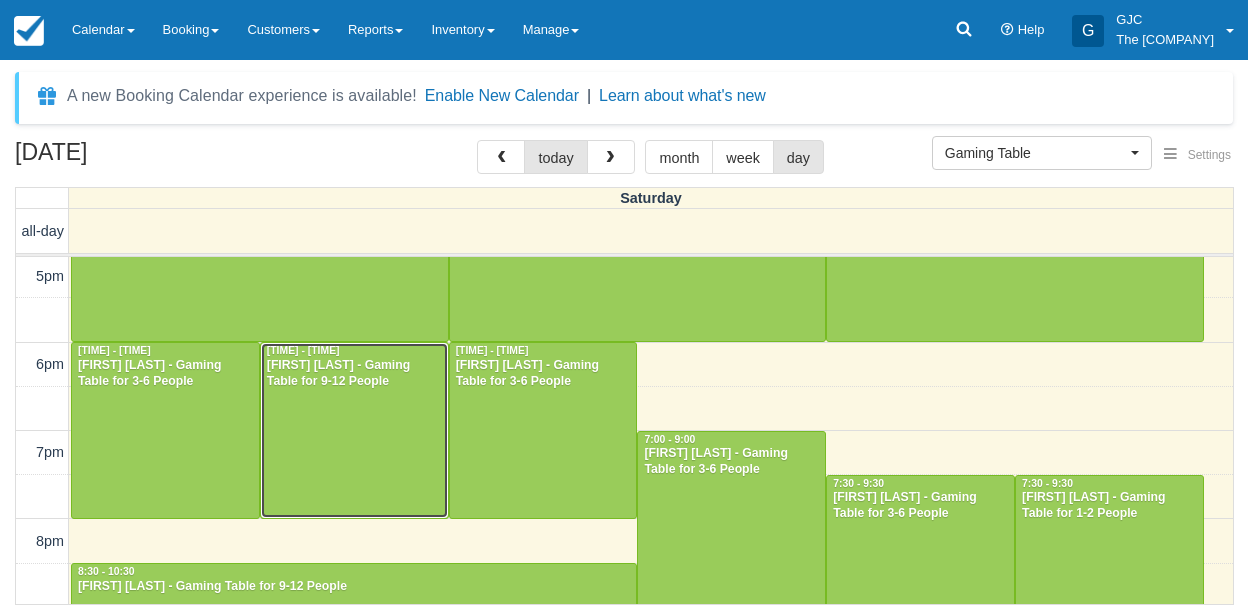 click at bounding box center (354, 430) 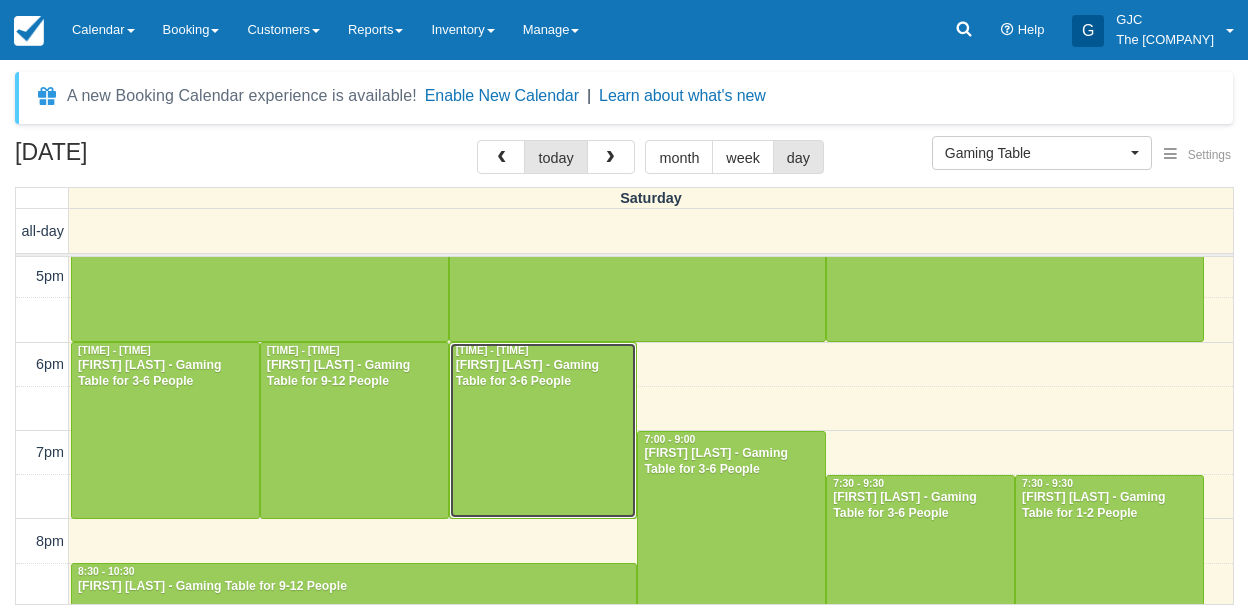 click at bounding box center (543, 430) 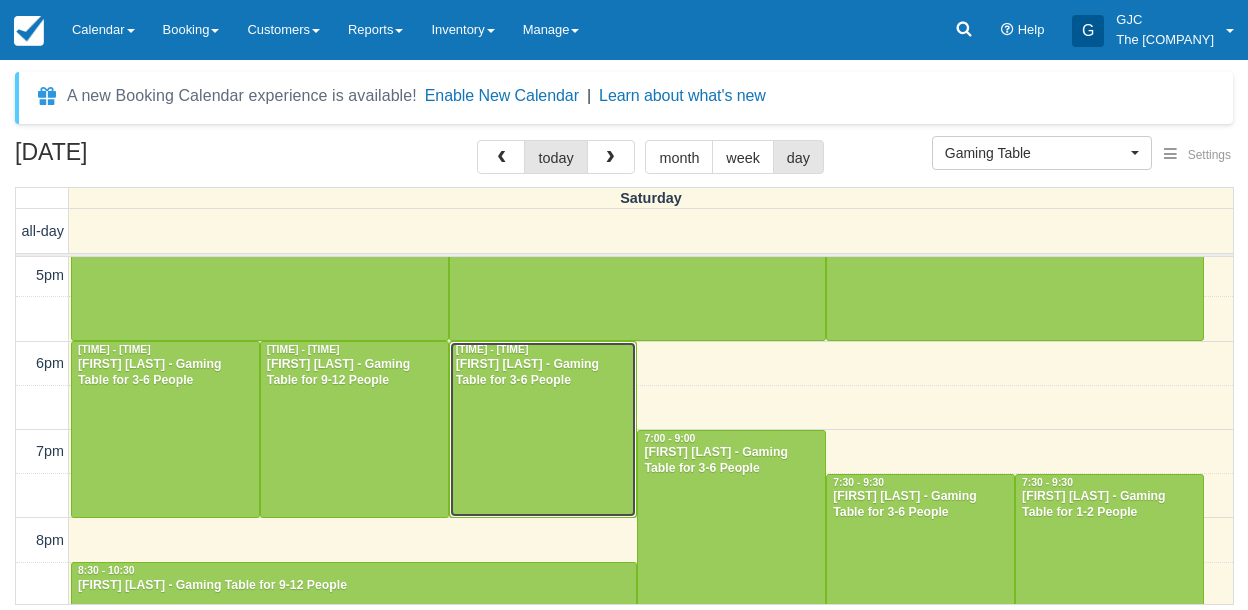 scroll, scrollTop: 635, scrollLeft: 0, axis: vertical 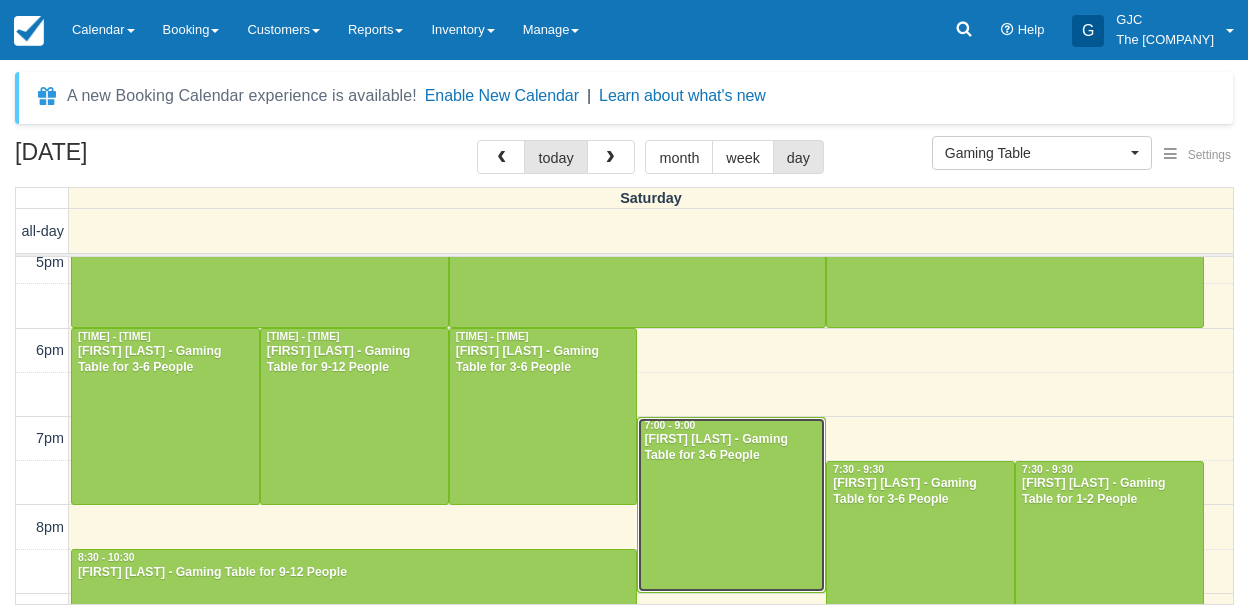 click at bounding box center (731, 505) 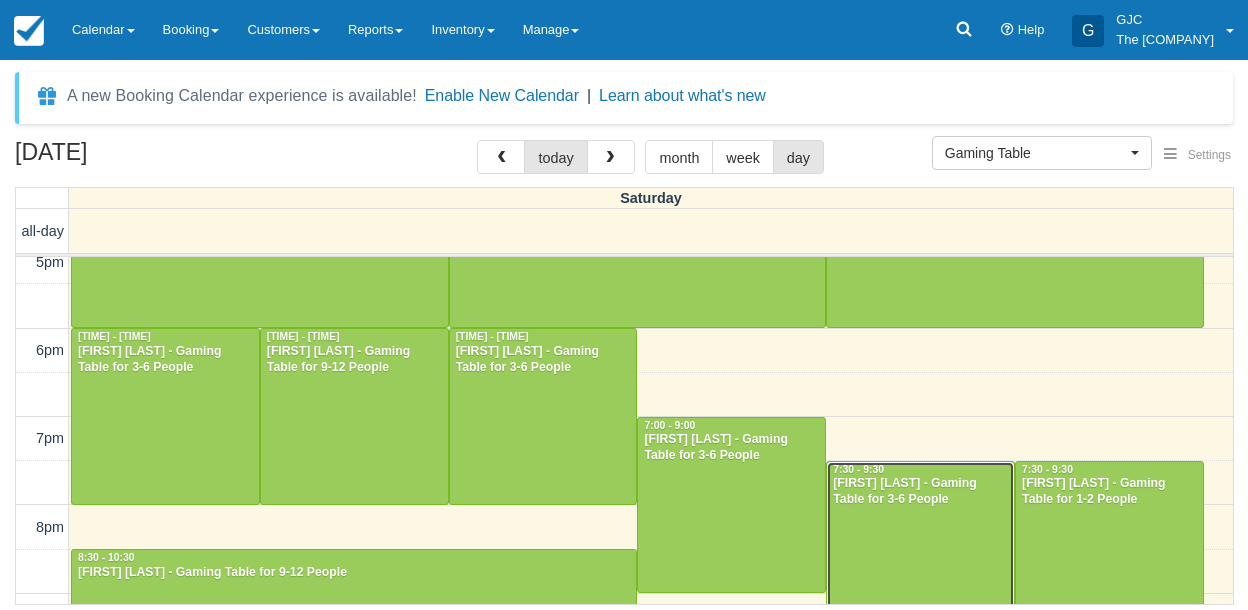 click at bounding box center (920, 549) 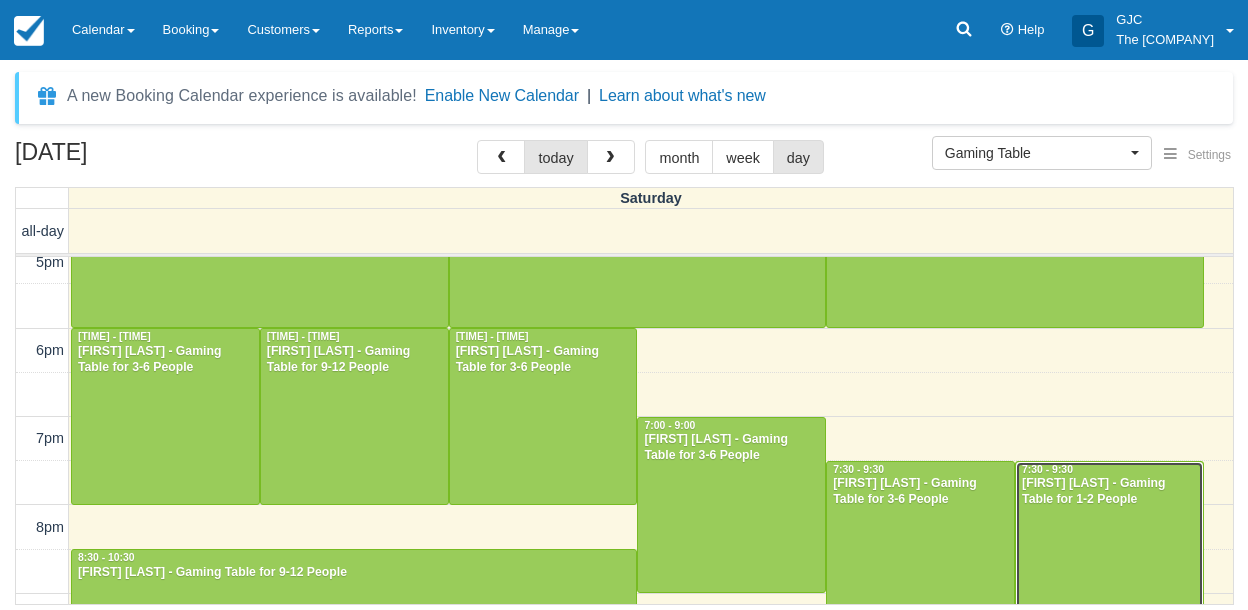 click at bounding box center [1109, 549] 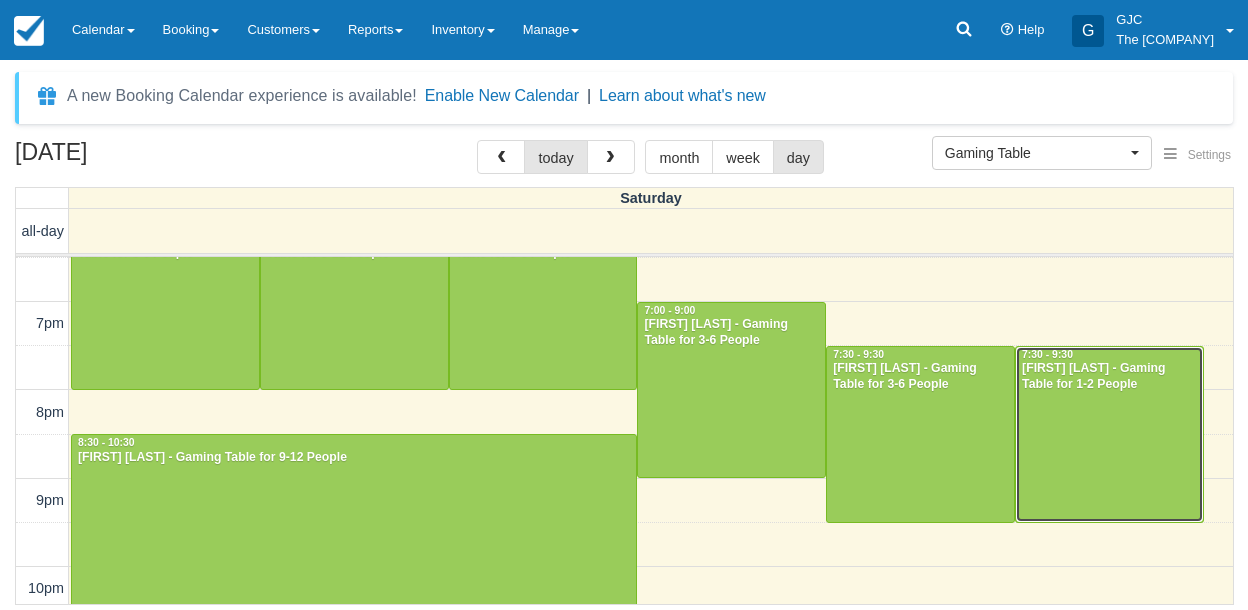 scroll, scrollTop: 752, scrollLeft: 0, axis: vertical 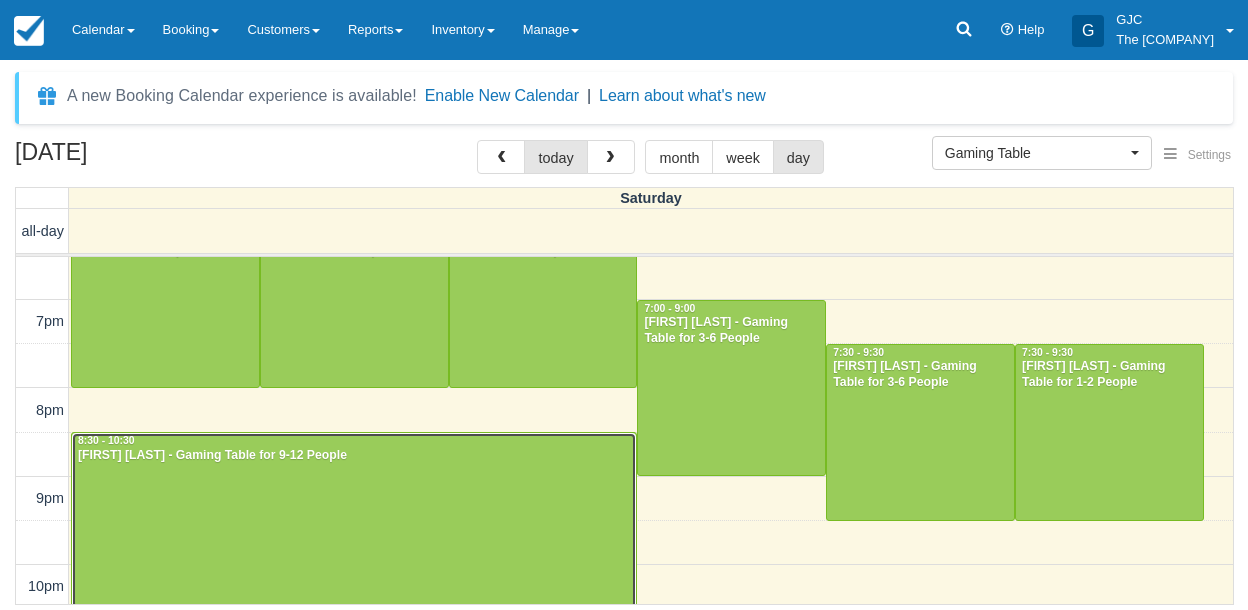 click at bounding box center (354, 520) 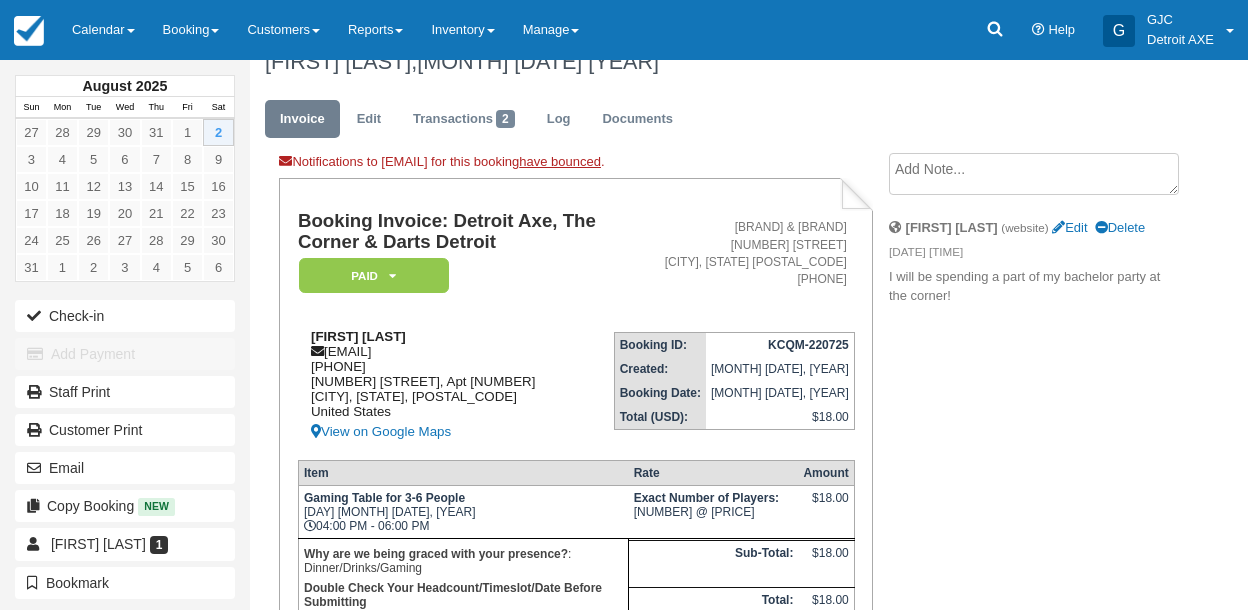 scroll, scrollTop: 29, scrollLeft: 0, axis: vertical 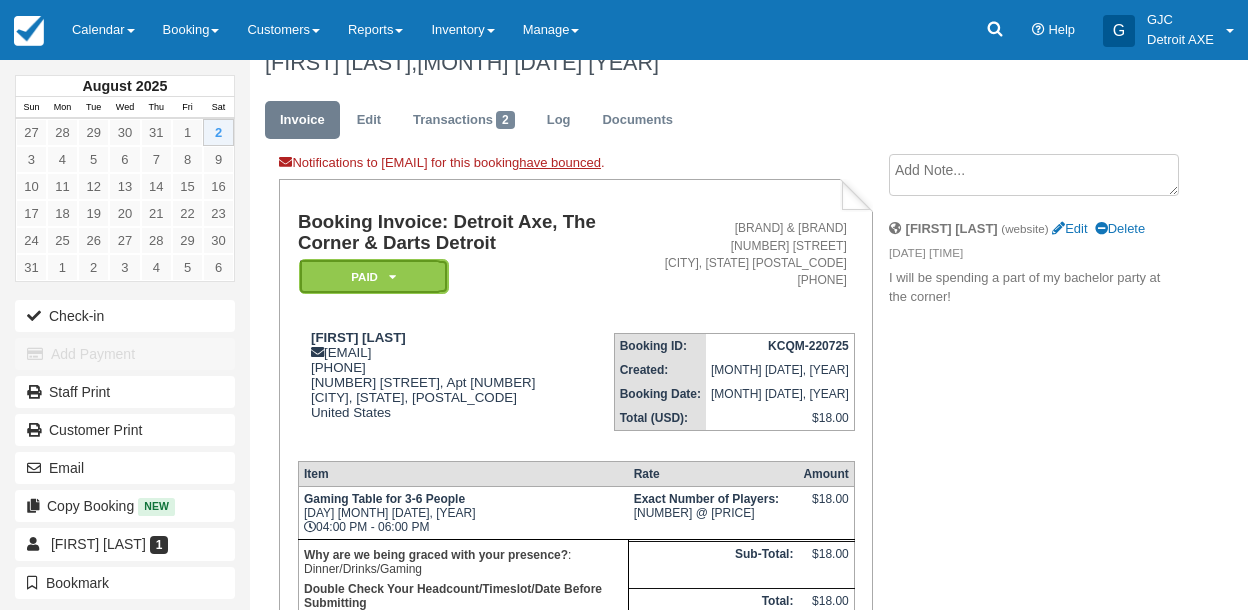 click on "Paid" at bounding box center [374, 276] 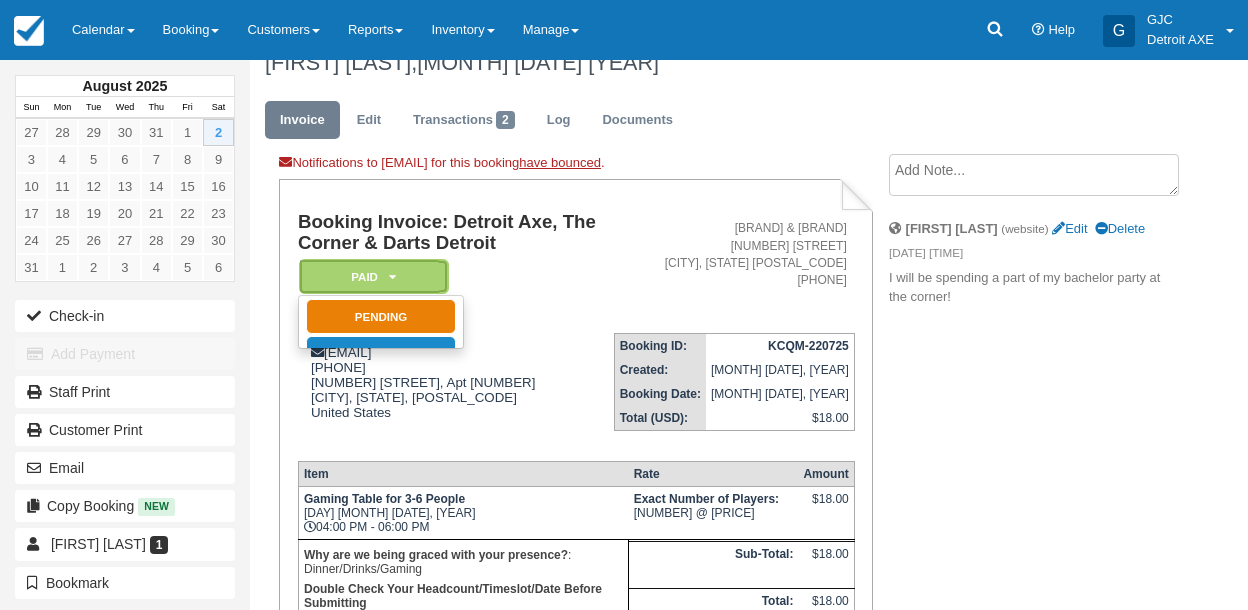 scroll, scrollTop: 0, scrollLeft: 0, axis: both 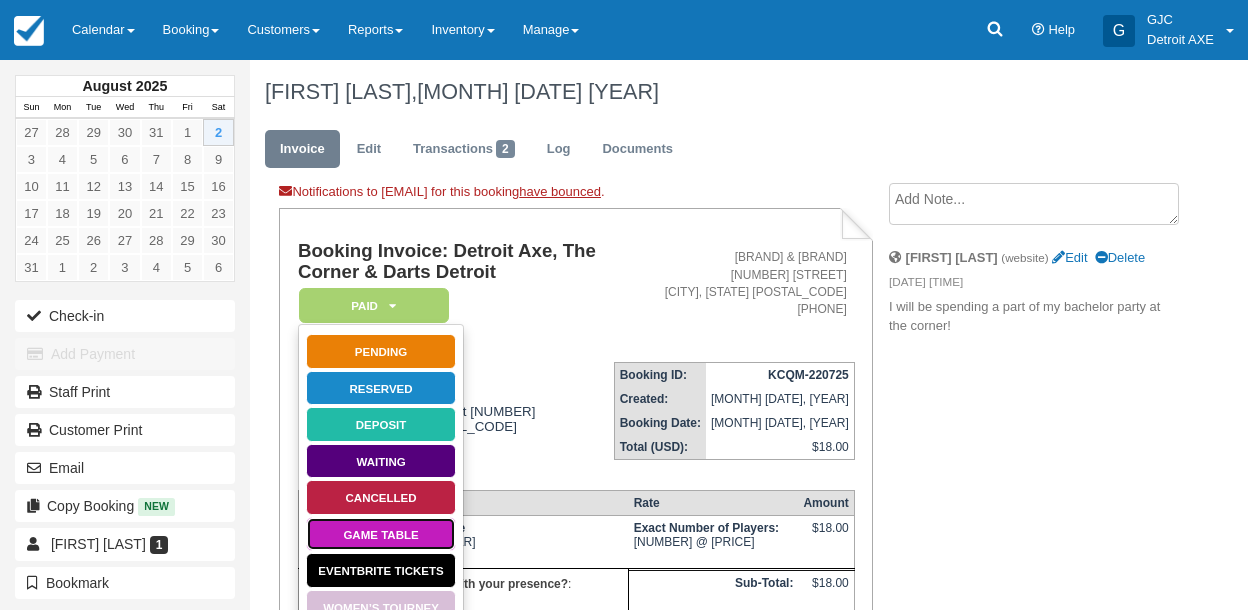 click on "Game Table" at bounding box center (381, 534) 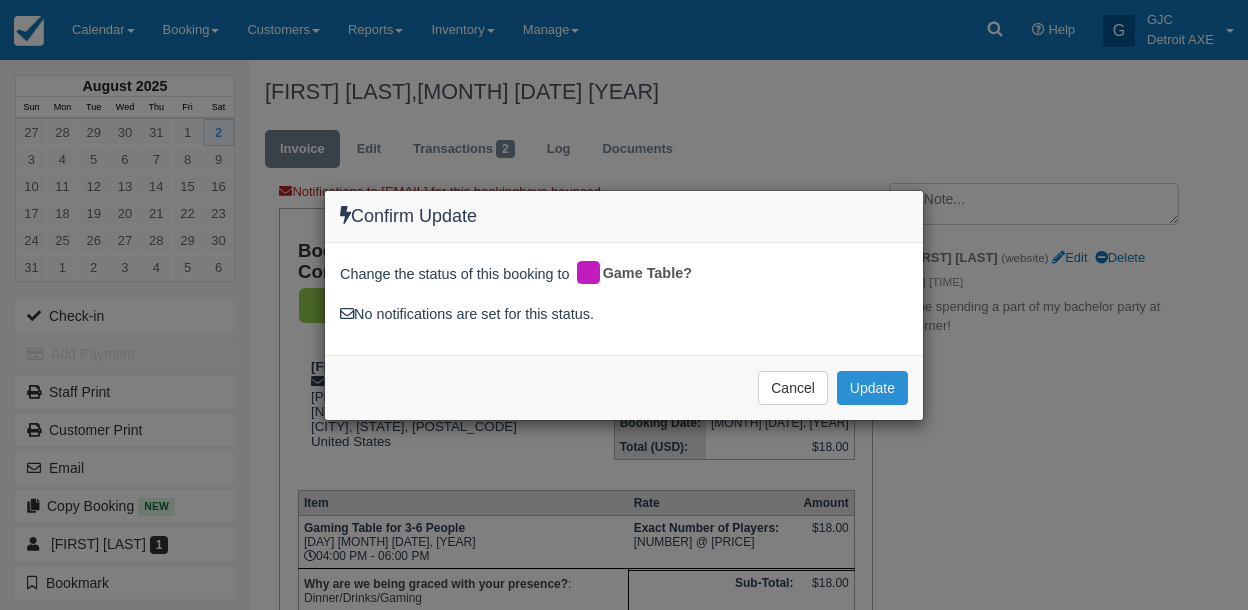 click on "Update" at bounding box center (872, 388) 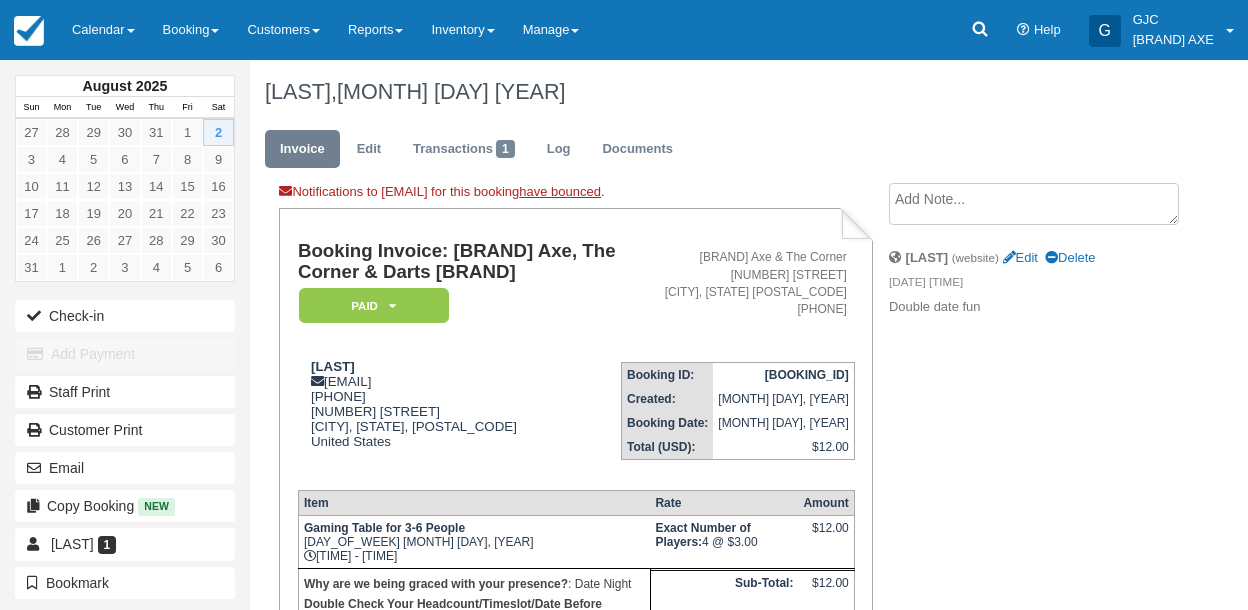 scroll, scrollTop: 0, scrollLeft: 0, axis: both 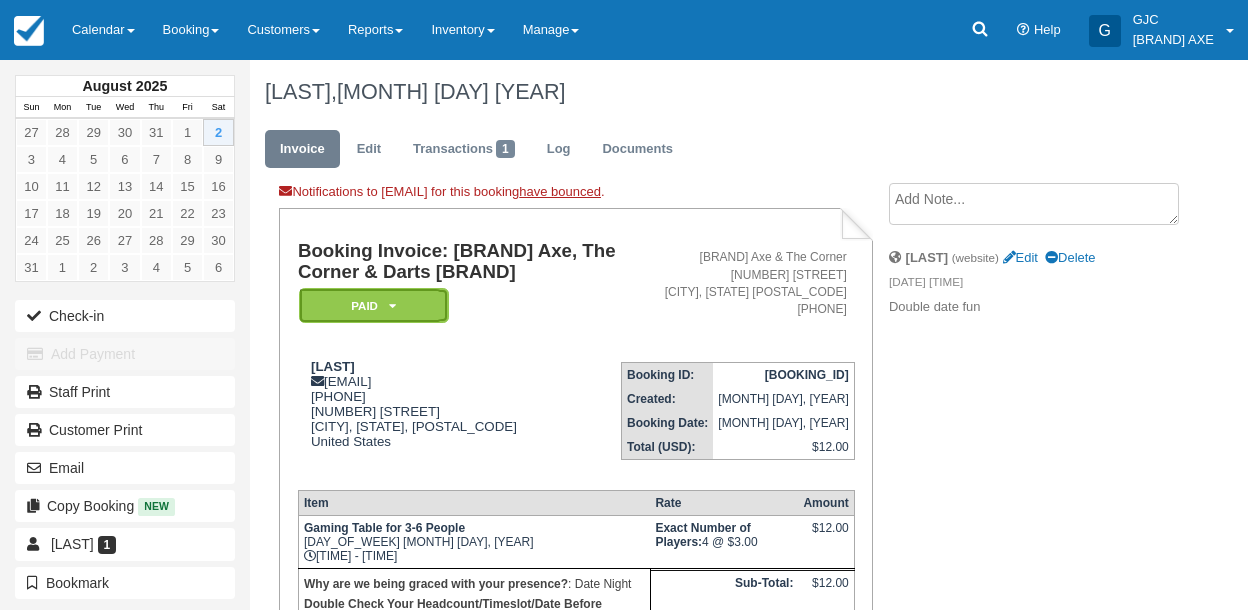 click on "Paid" at bounding box center (374, 305) 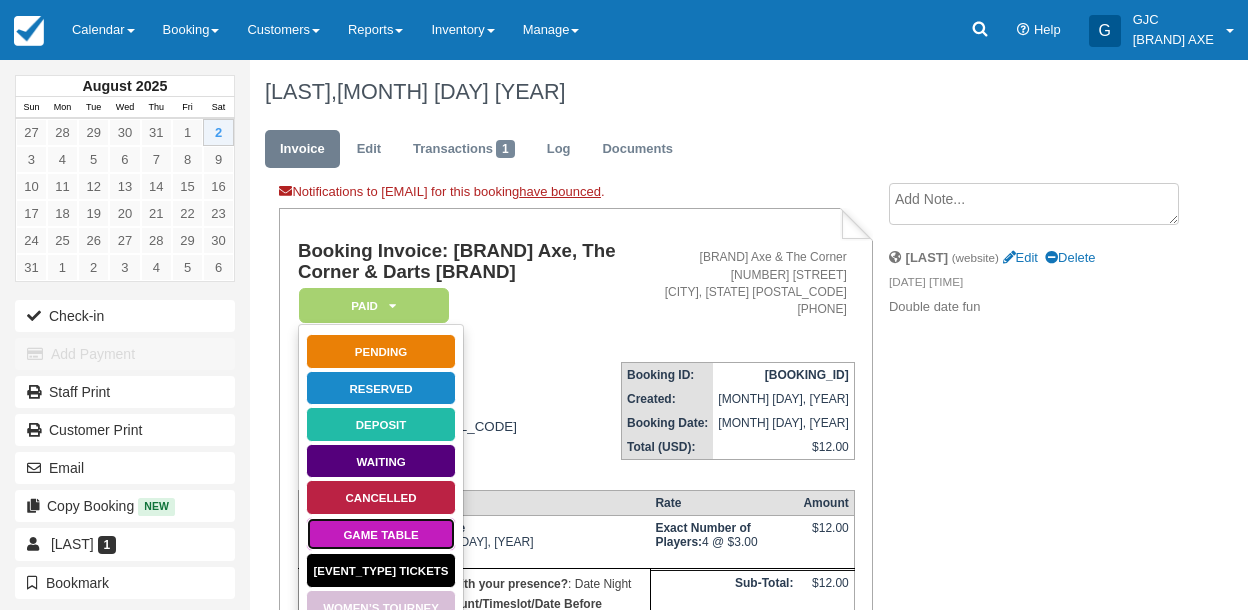 click on "Game Table" at bounding box center [381, 534] 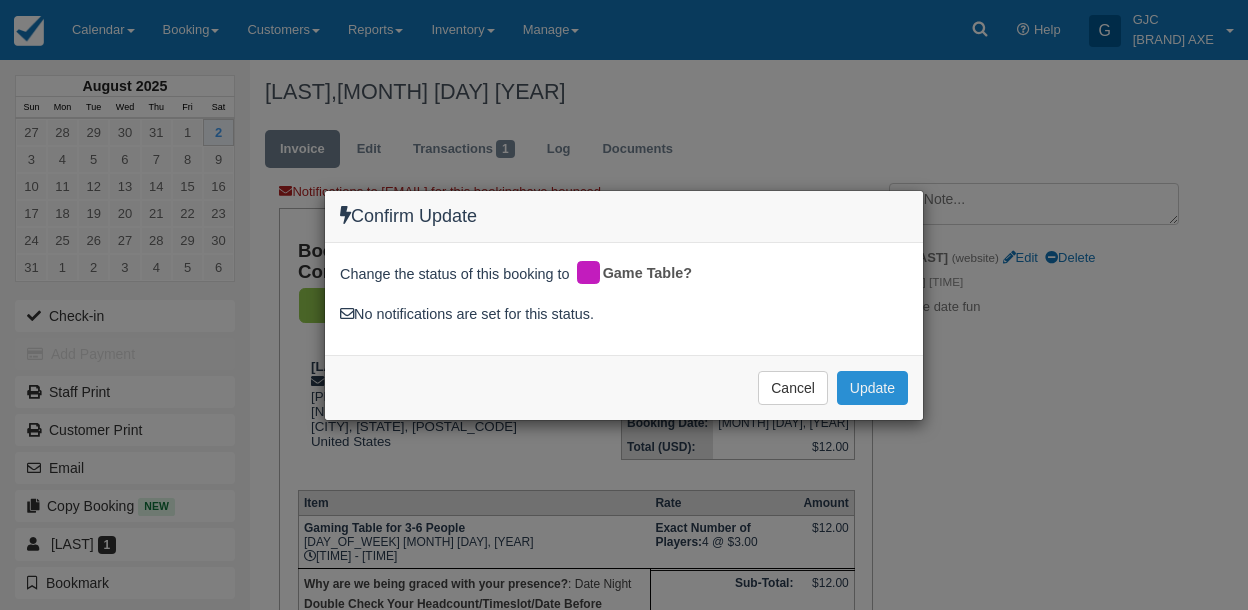click on "Update" at bounding box center (872, 388) 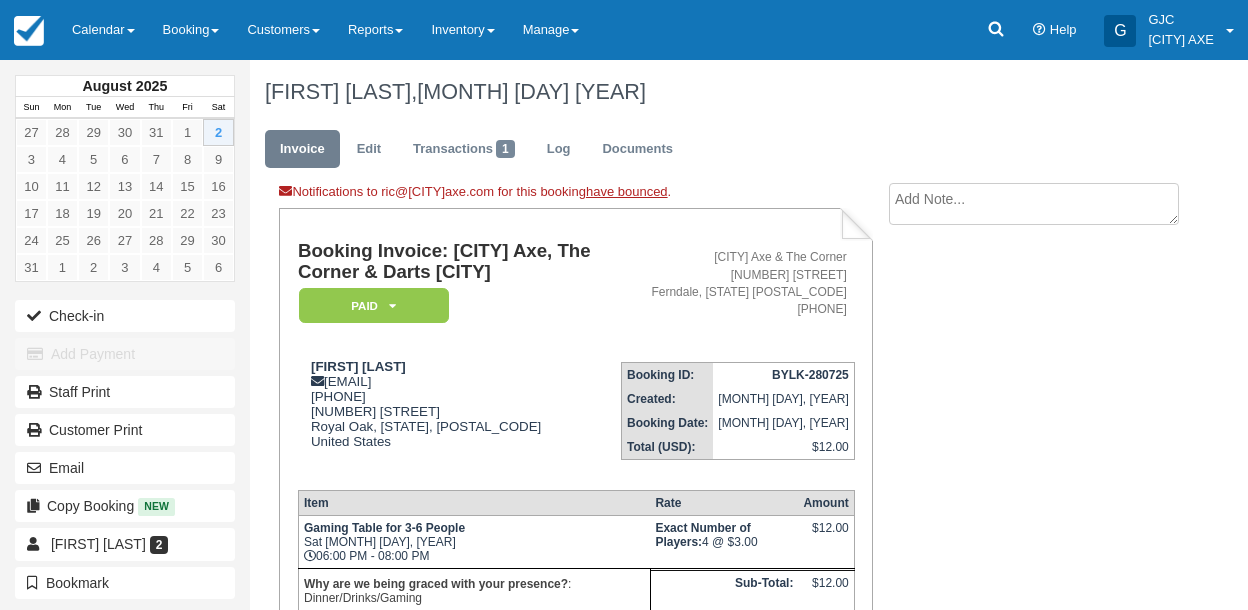 scroll, scrollTop: 0, scrollLeft: 0, axis: both 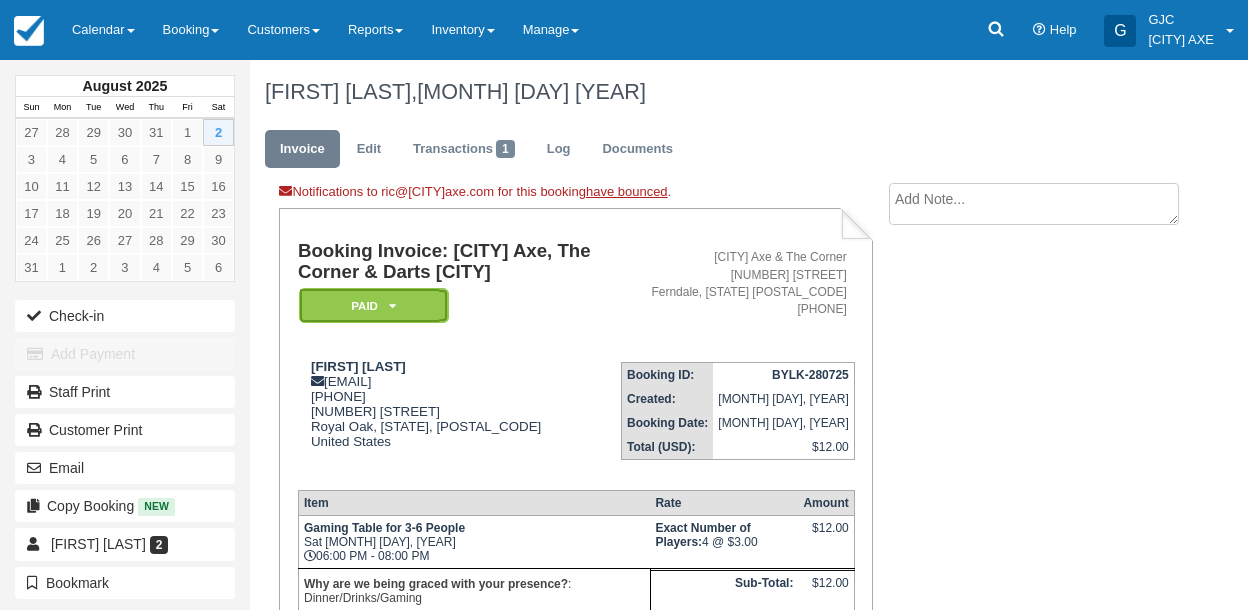 click at bounding box center (392, 306) 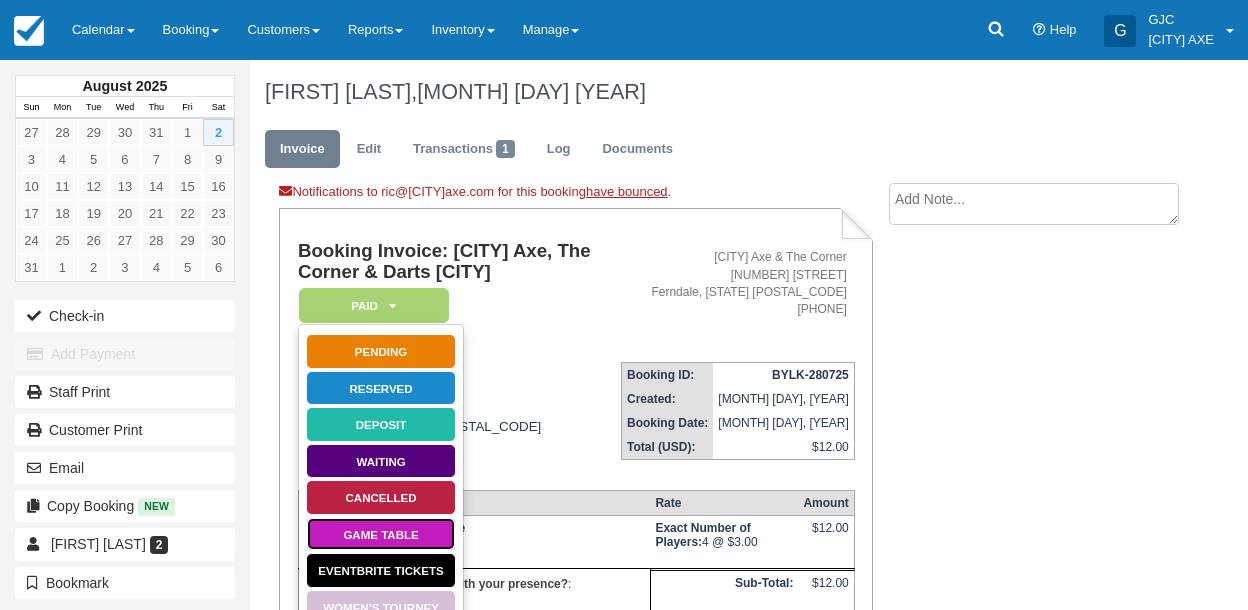 click on "Game Table" at bounding box center [381, 534] 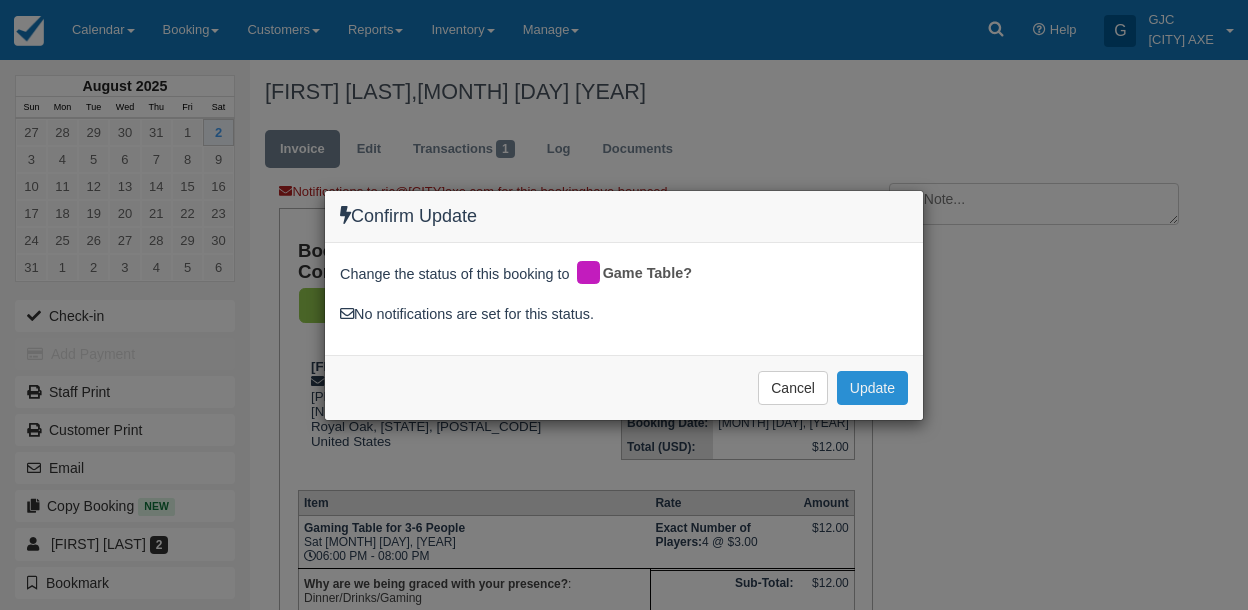 click on "Update" at bounding box center (872, 388) 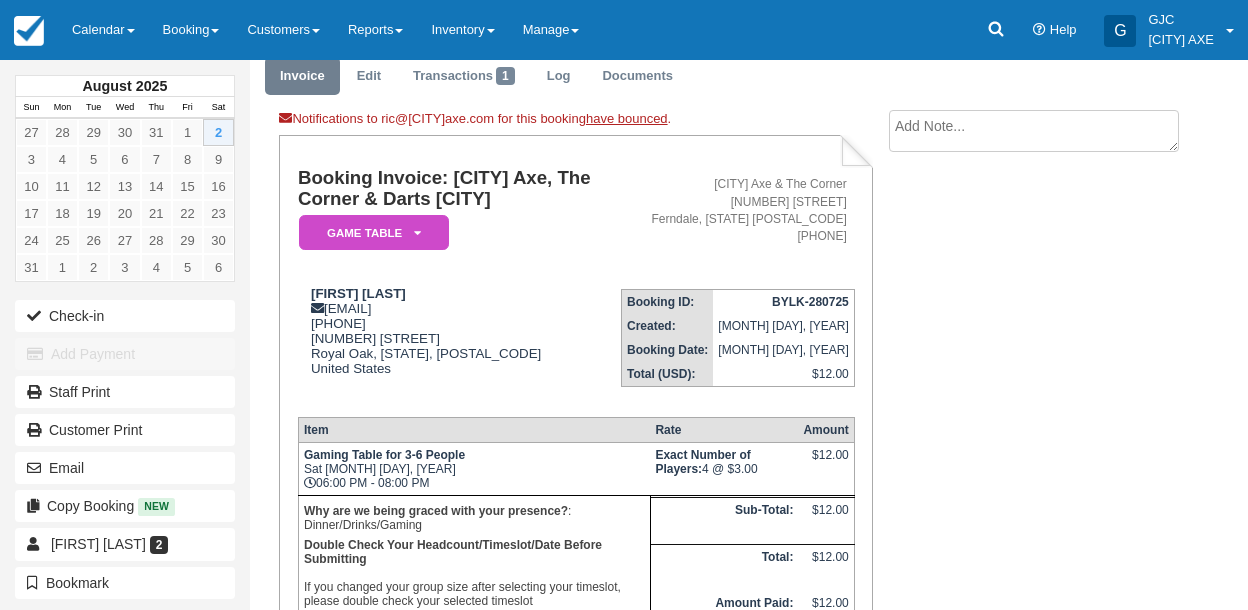 scroll, scrollTop: 76, scrollLeft: 0, axis: vertical 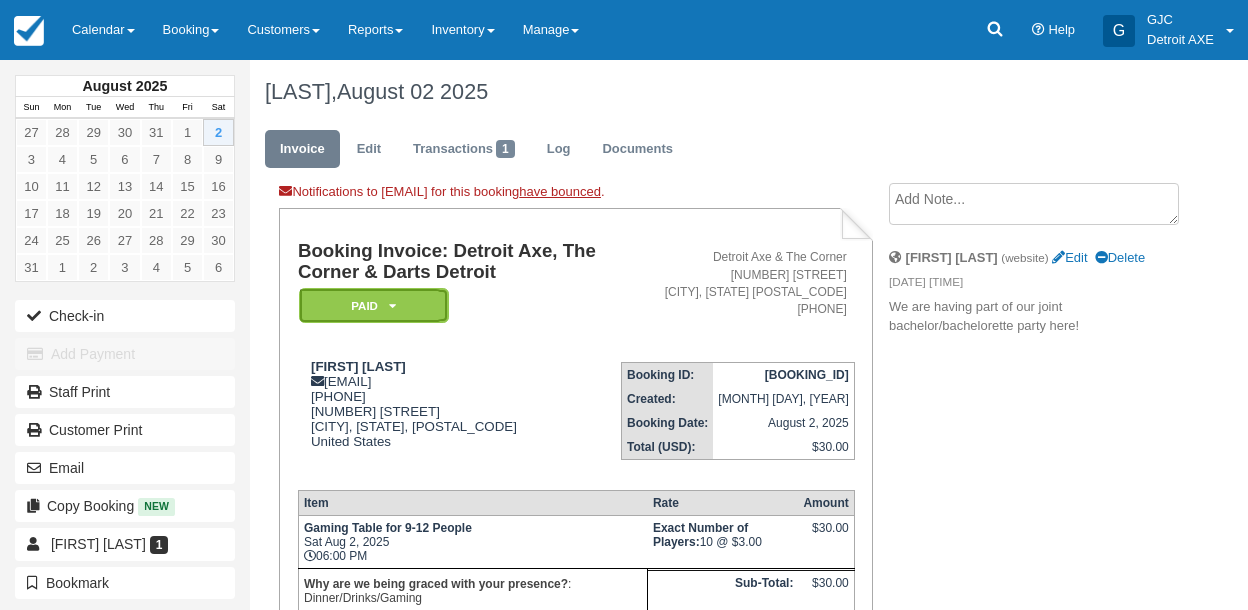 click on "Paid" at bounding box center (374, 305) 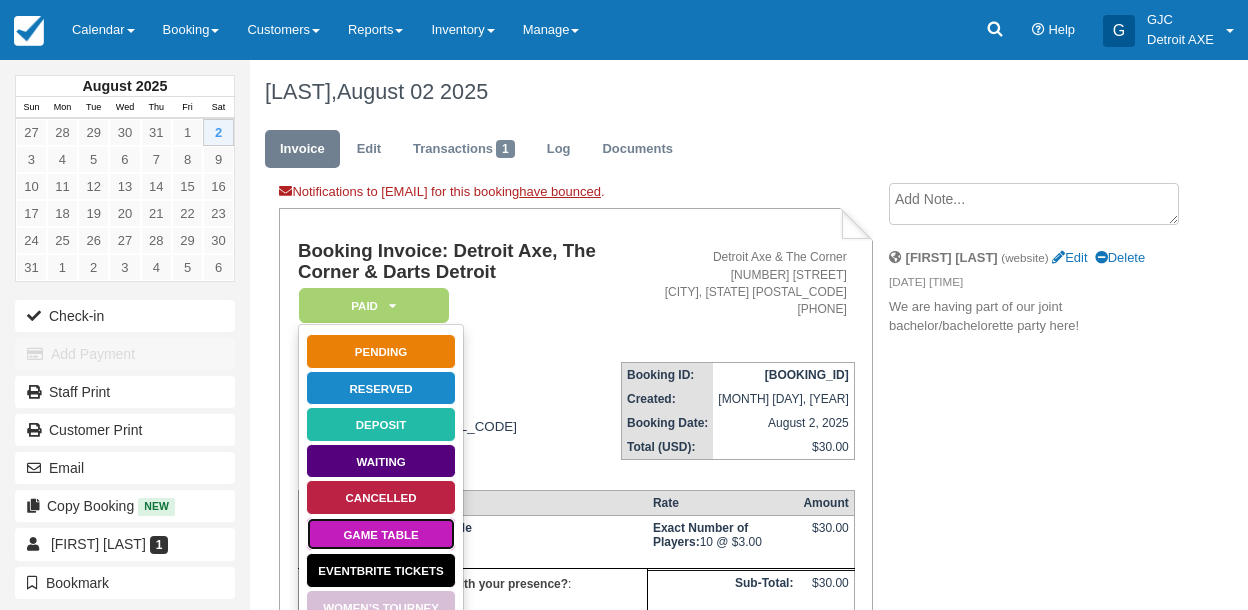 click on "Game Table" at bounding box center [381, 534] 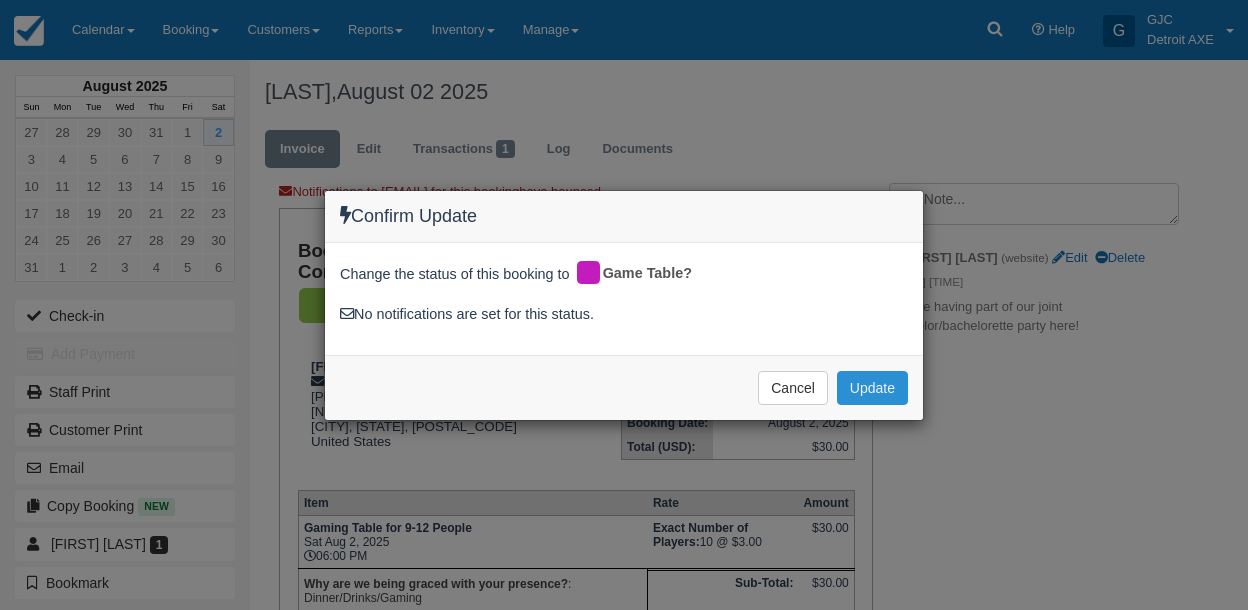 click on "Update" at bounding box center [872, 388] 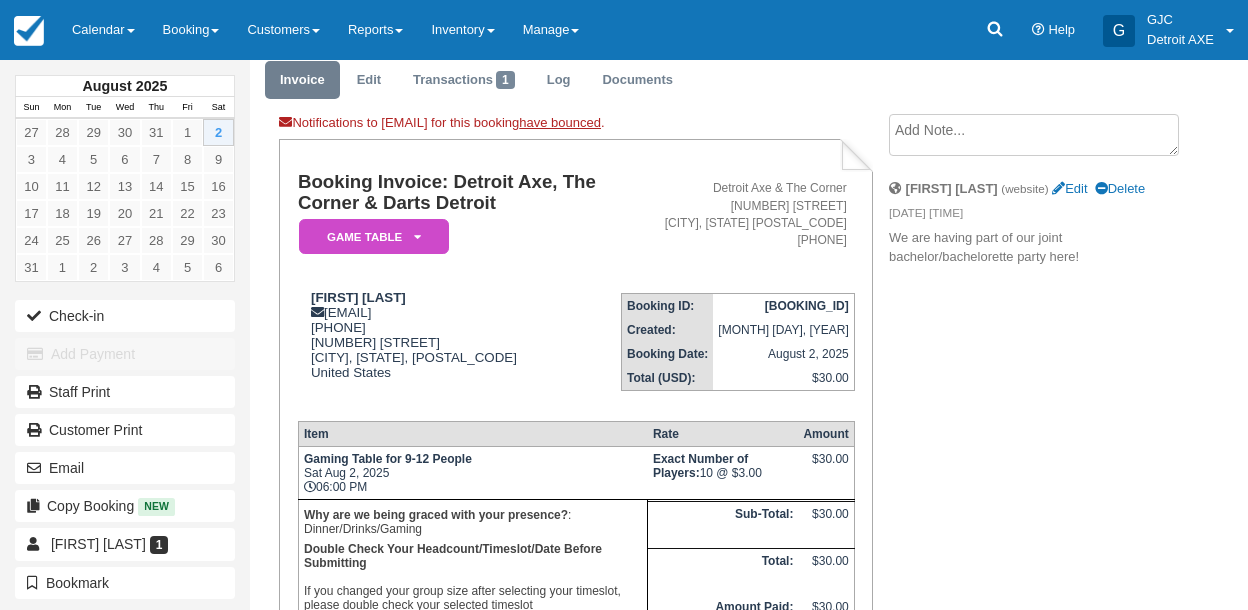 scroll, scrollTop: 70, scrollLeft: 0, axis: vertical 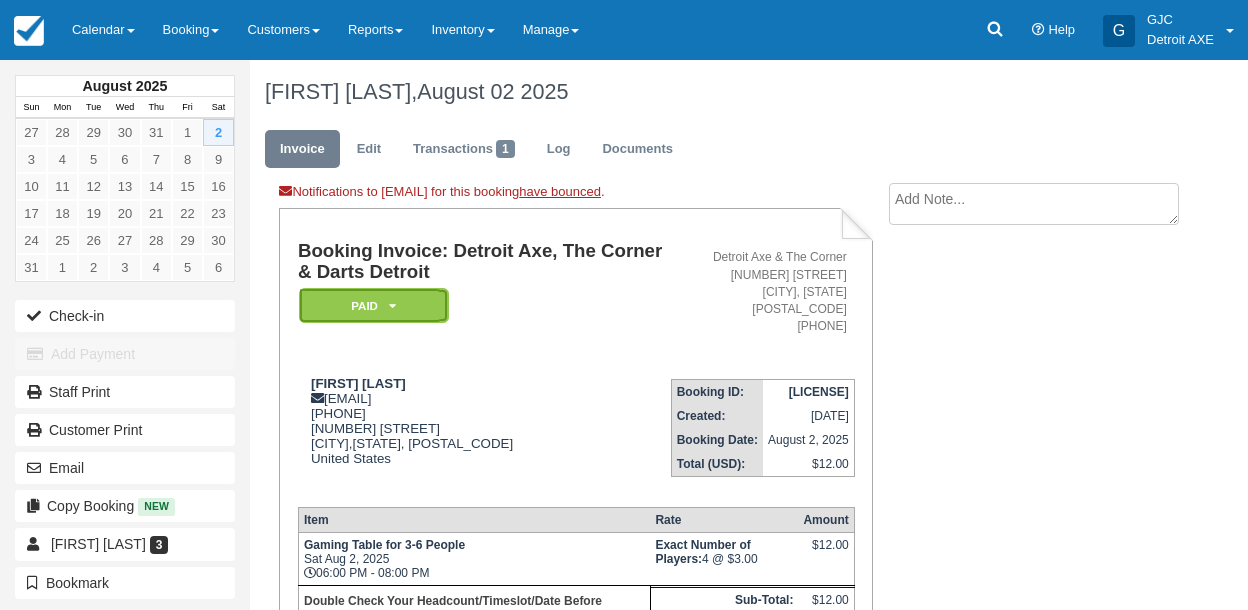 click on "Paid" at bounding box center [374, 305] 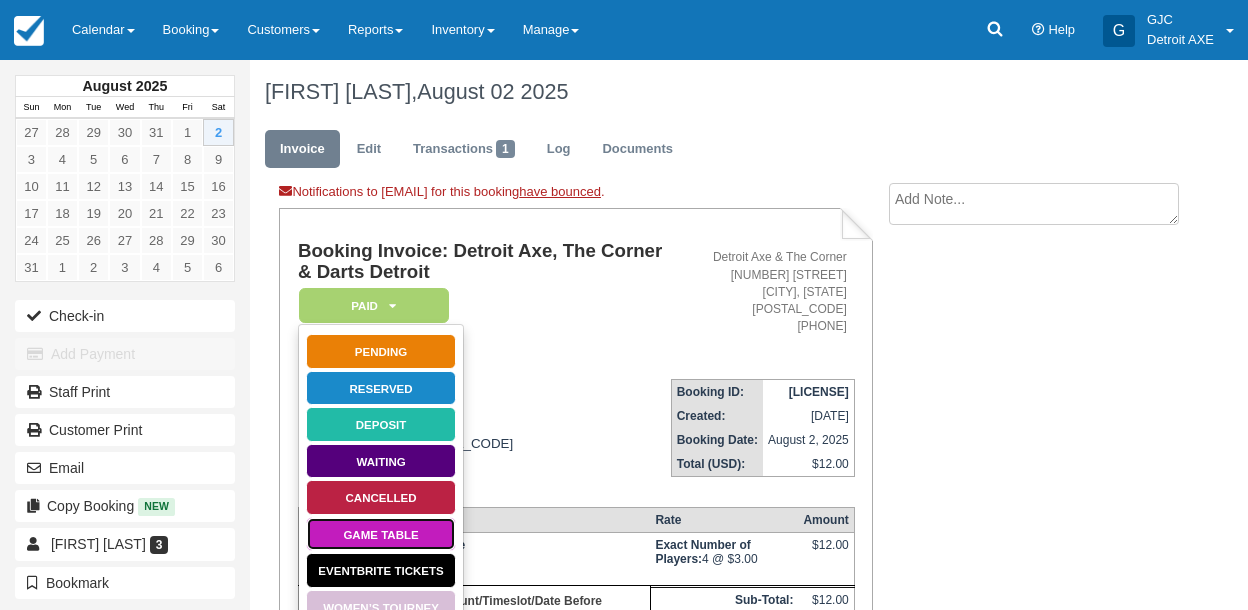 click on "Game Table" at bounding box center [381, 534] 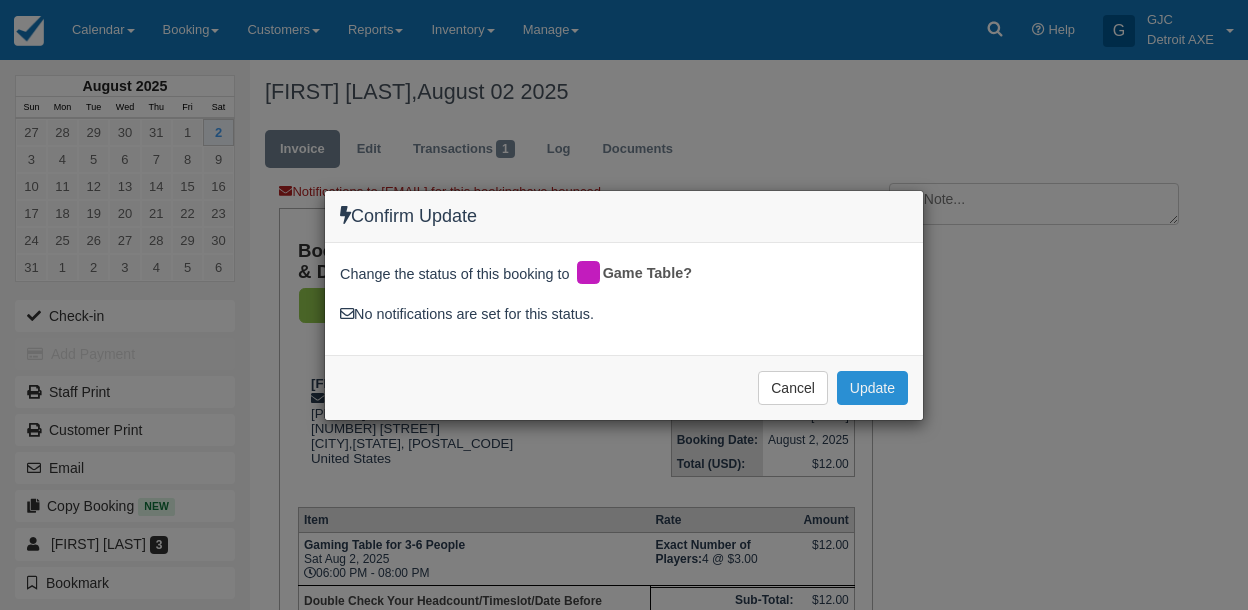 click on "Update" at bounding box center [872, 388] 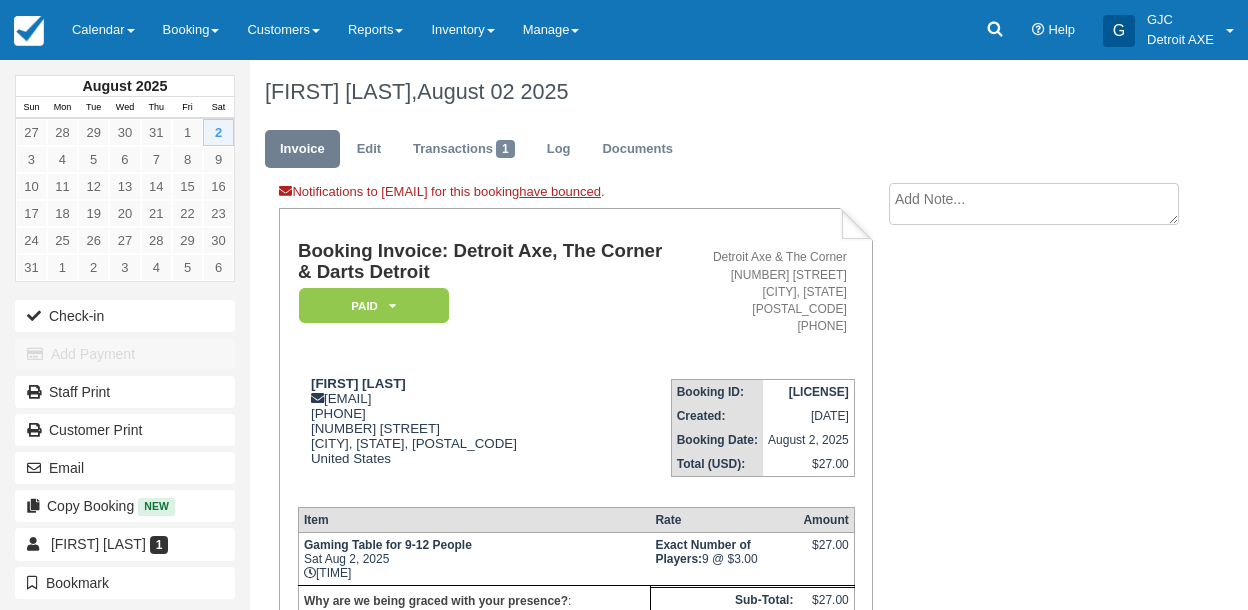 scroll, scrollTop: 0, scrollLeft: 0, axis: both 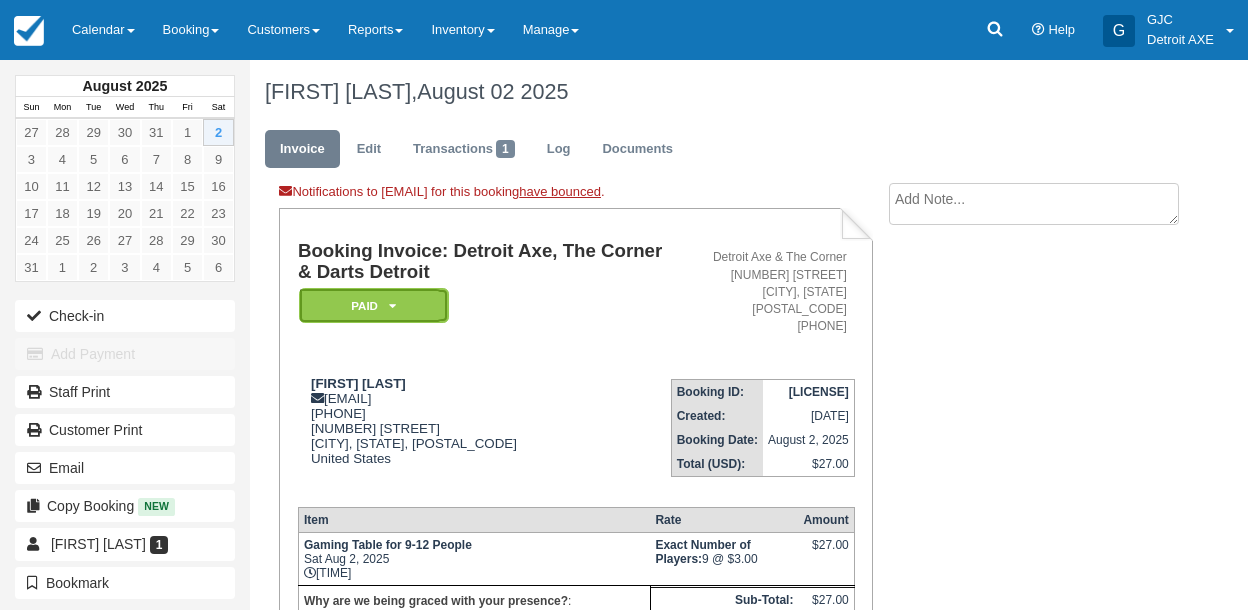 click on "Paid" at bounding box center (374, 305) 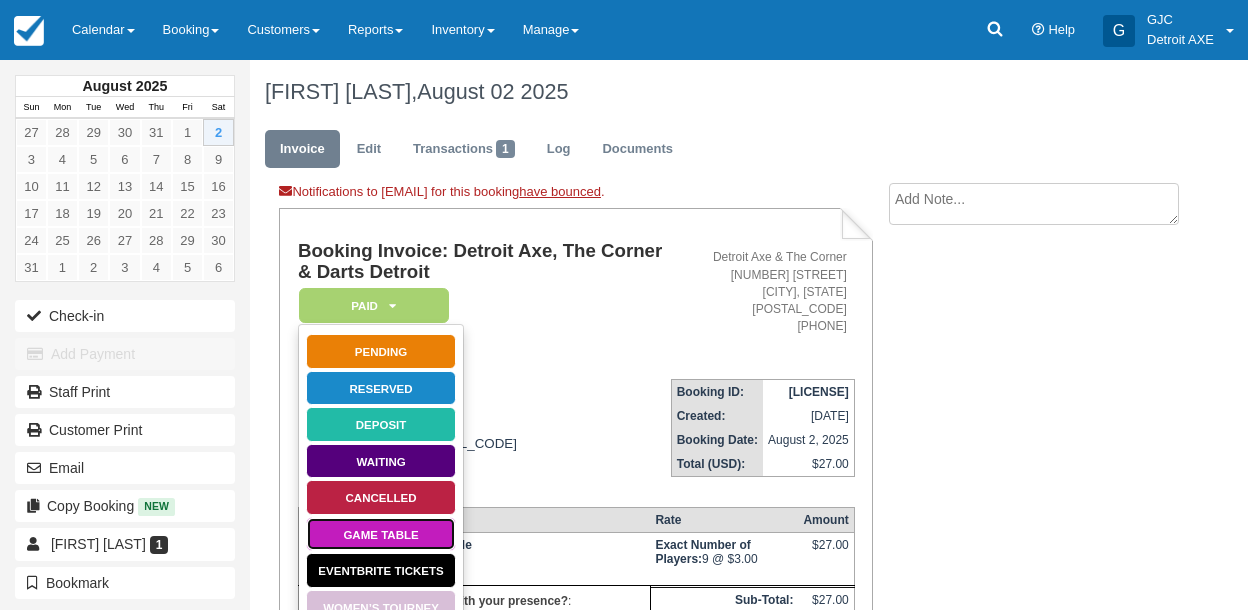 click on "Game Table" at bounding box center [381, 534] 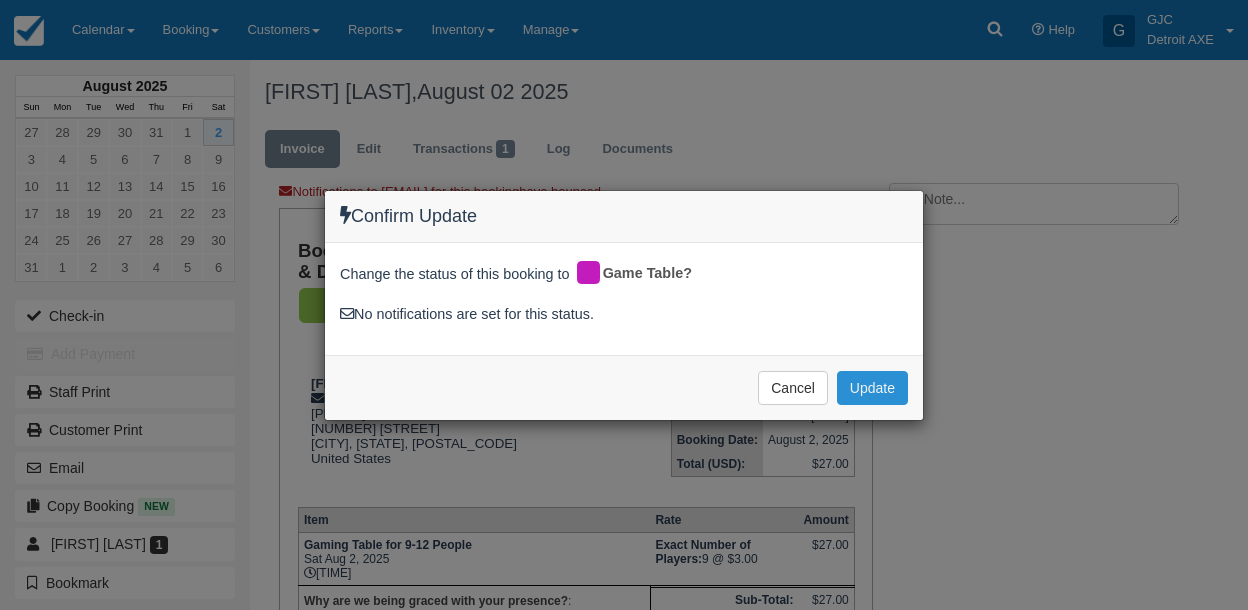 click on "Update" at bounding box center [872, 388] 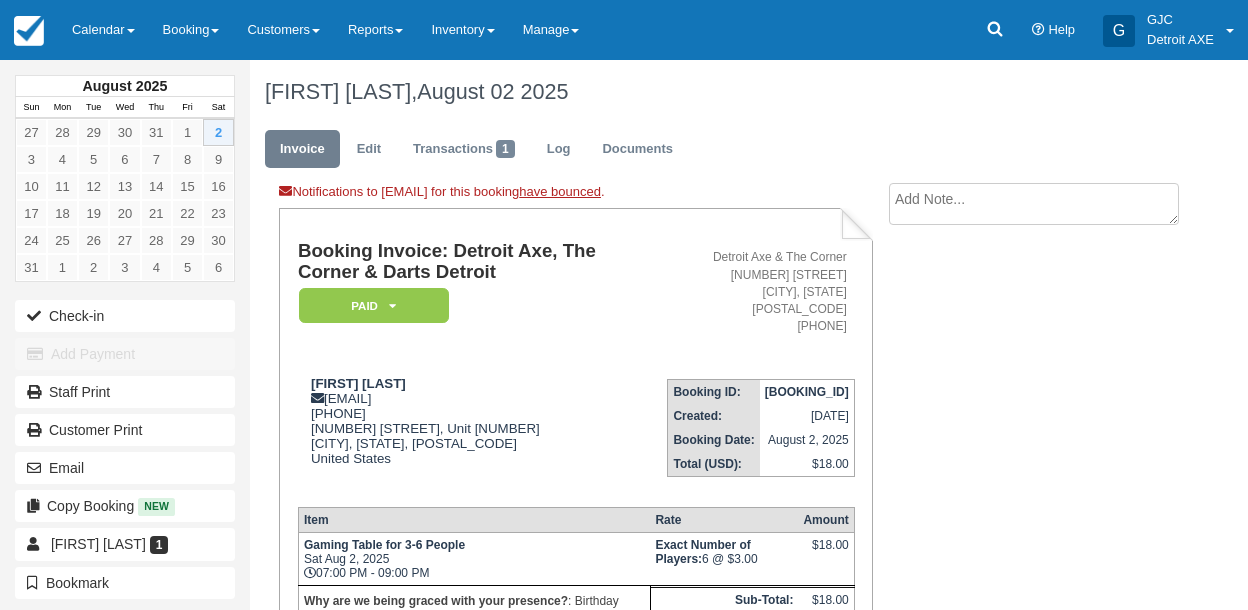 scroll, scrollTop: 0, scrollLeft: 0, axis: both 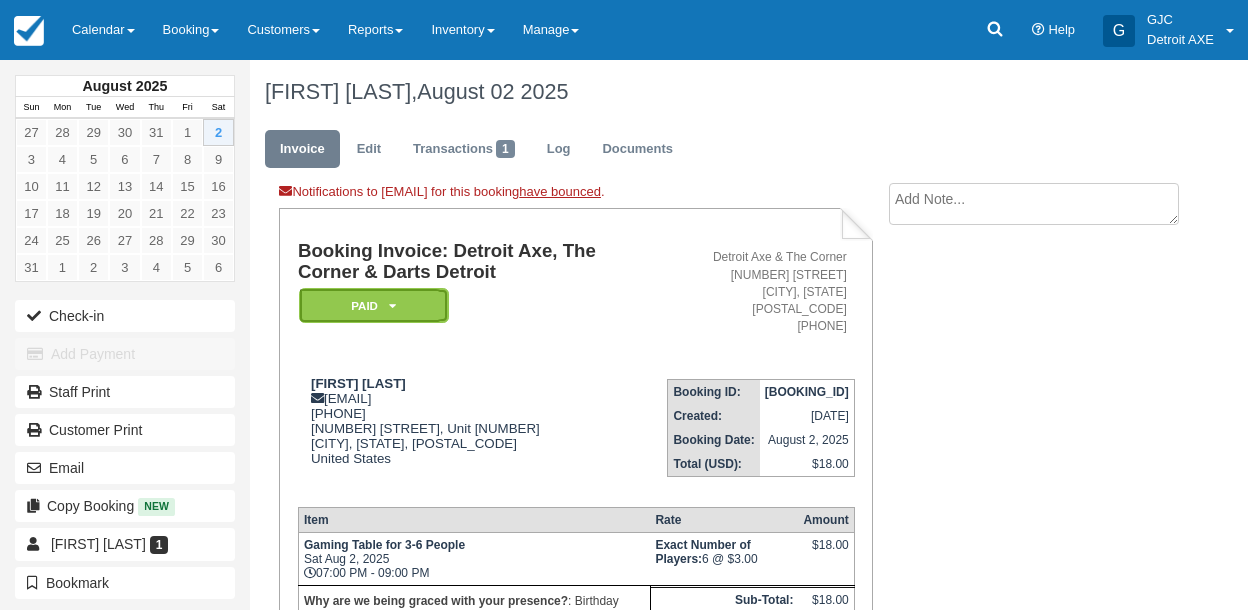 click on "Paid" at bounding box center (374, 305) 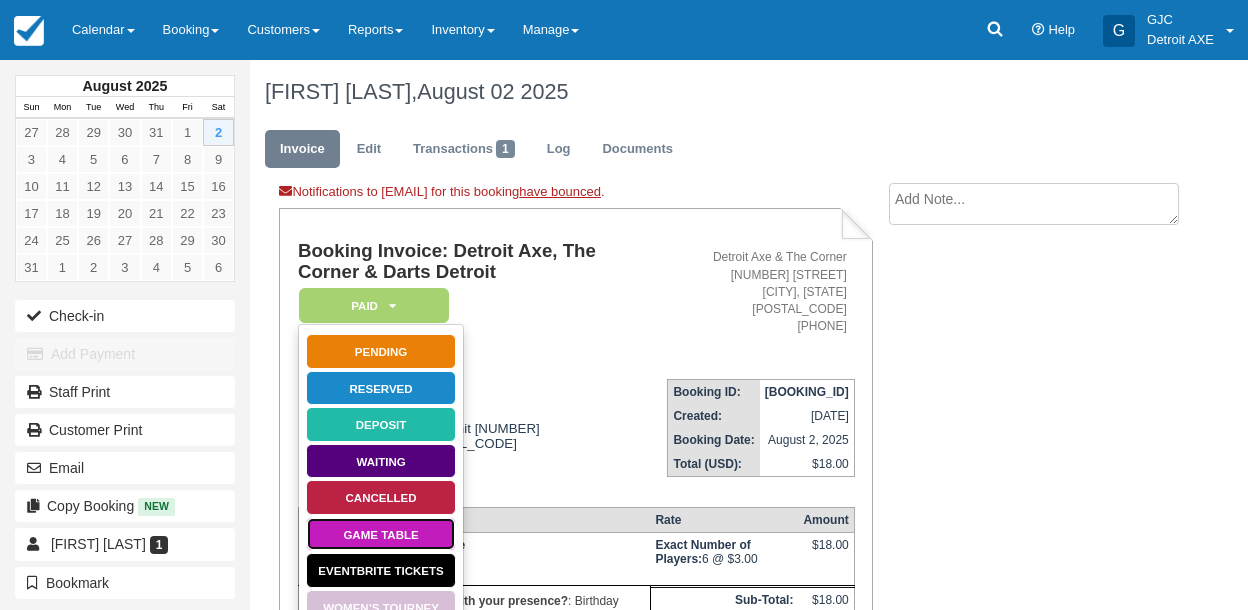 click on "Game Table" at bounding box center (381, 534) 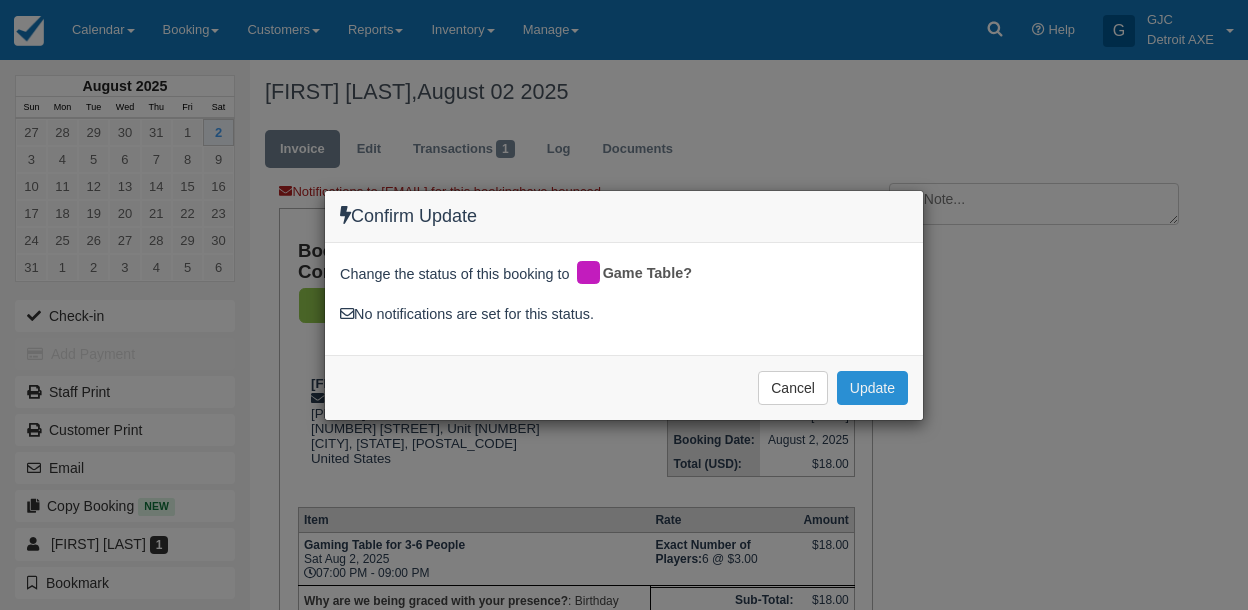 click on "Update" at bounding box center [872, 388] 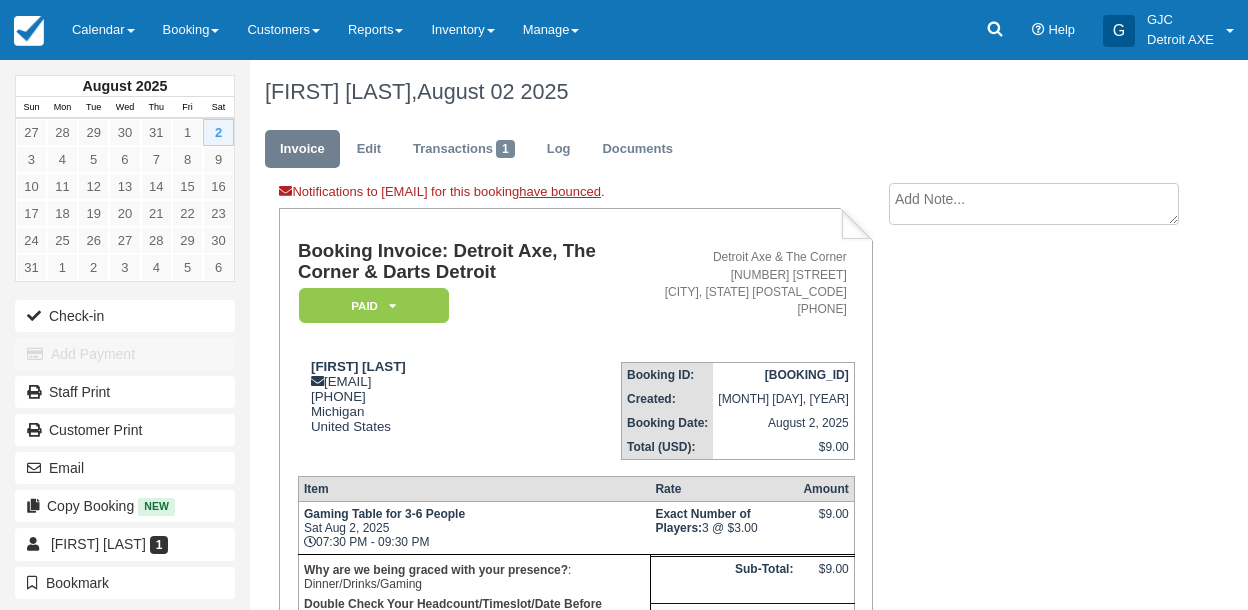 scroll, scrollTop: 0, scrollLeft: 0, axis: both 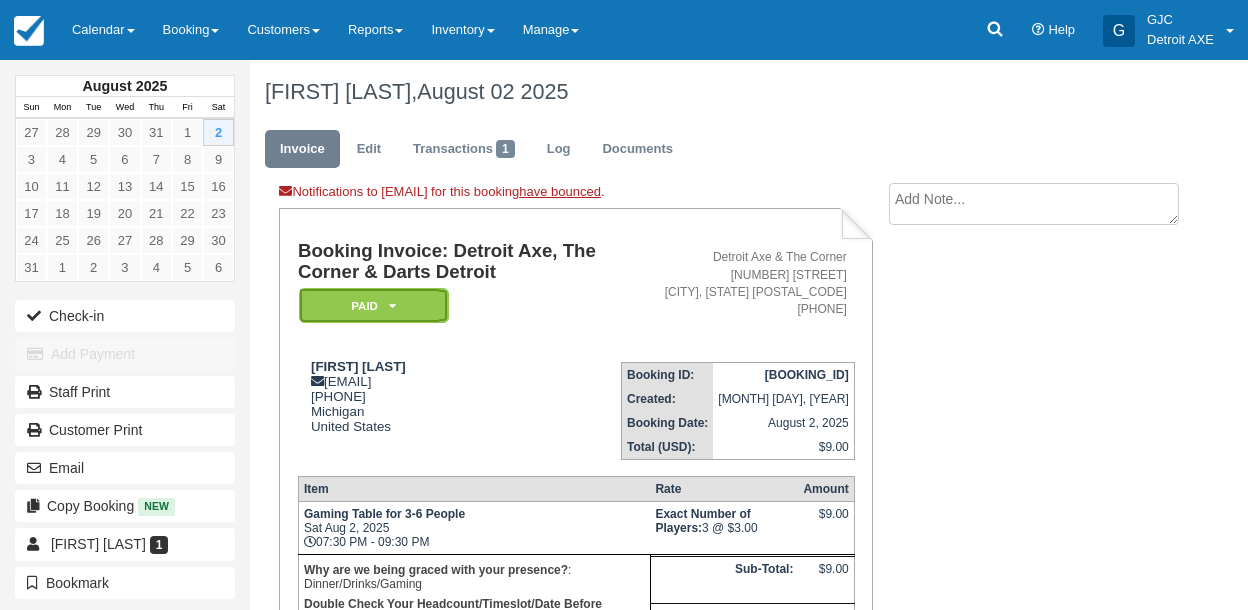 click on "Paid" at bounding box center [374, 305] 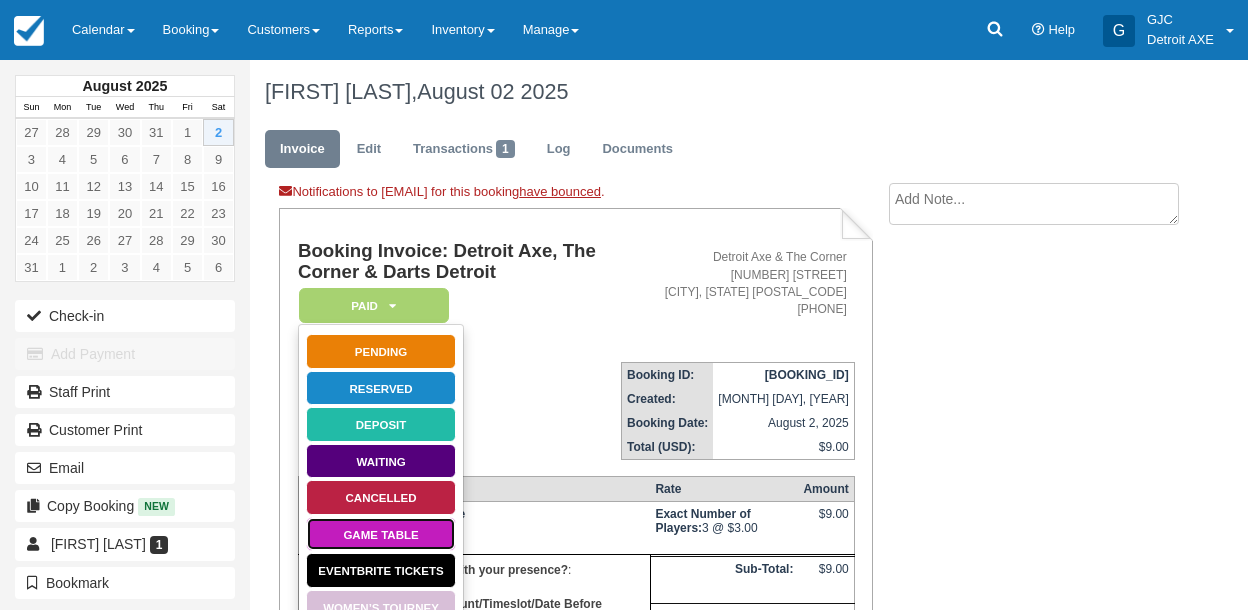 click on "Game Table" at bounding box center [381, 534] 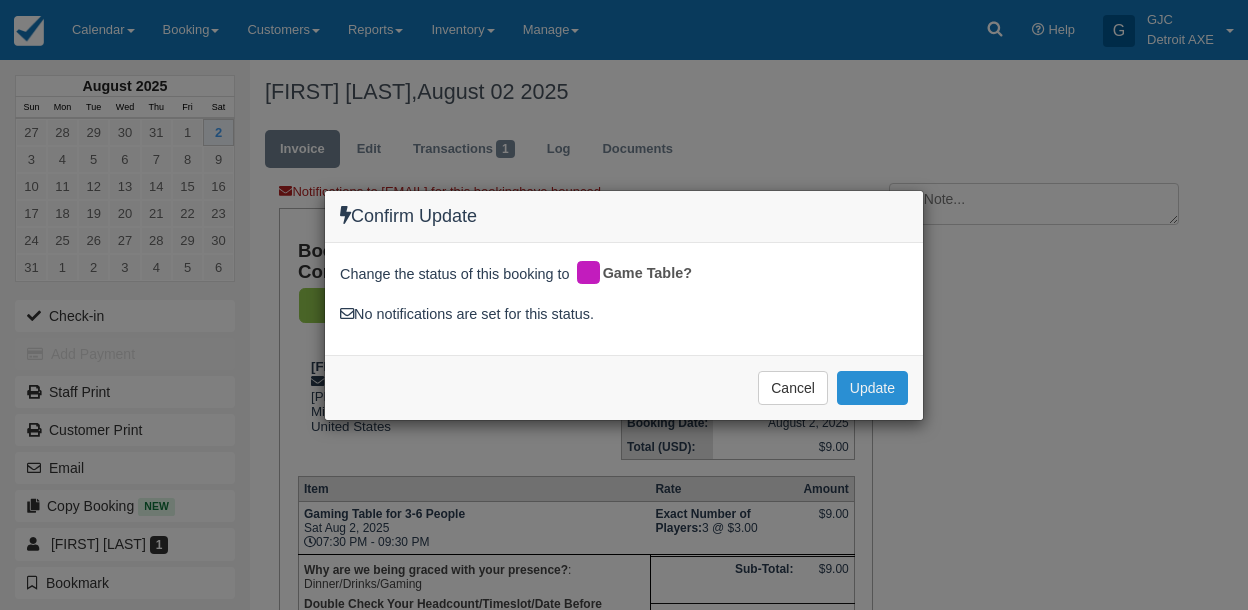click on "Update" at bounding box center [872, 388] 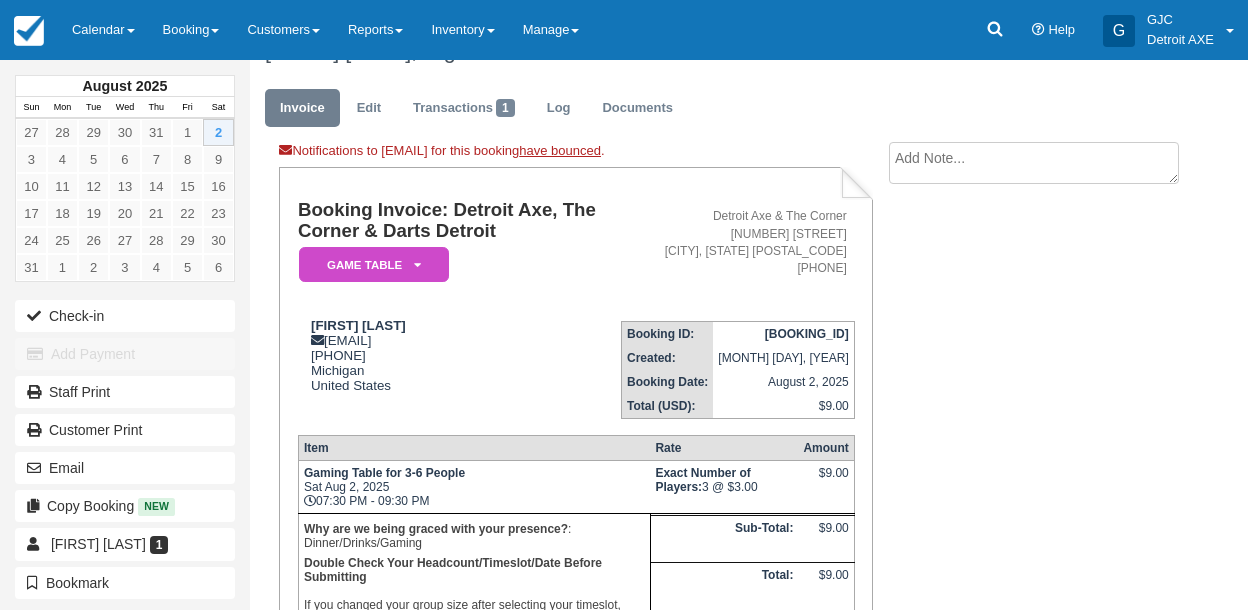 scroll, scrollTop: 42, scrollLeft: 0, axis: vertical 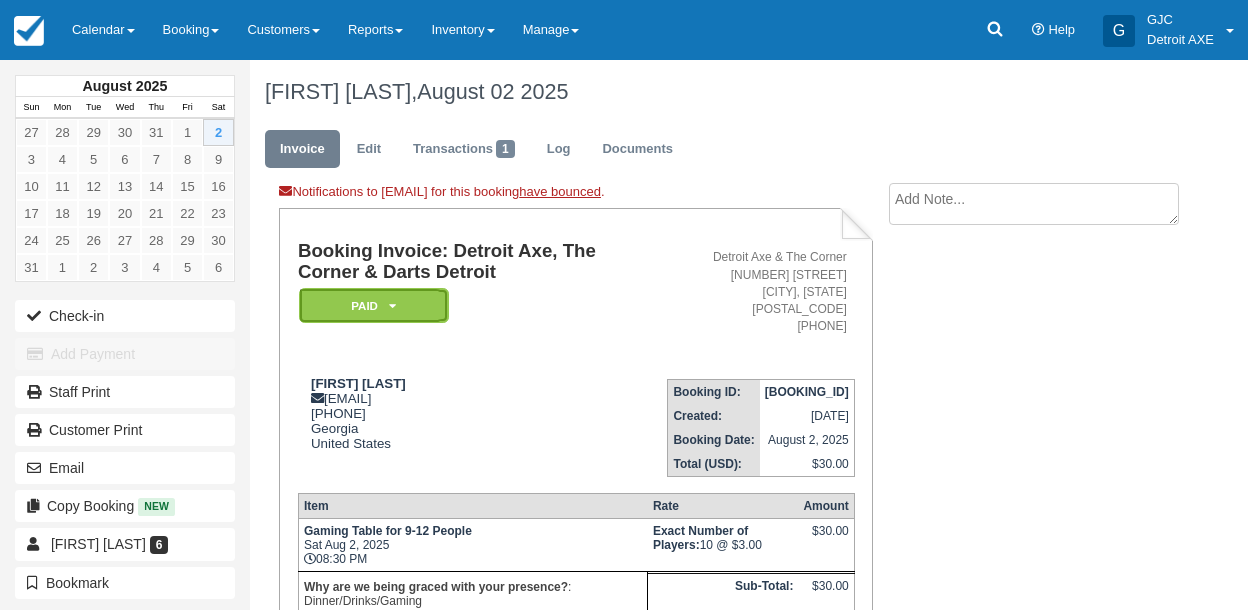 click on "Paid" at bounding box center (374, 305) 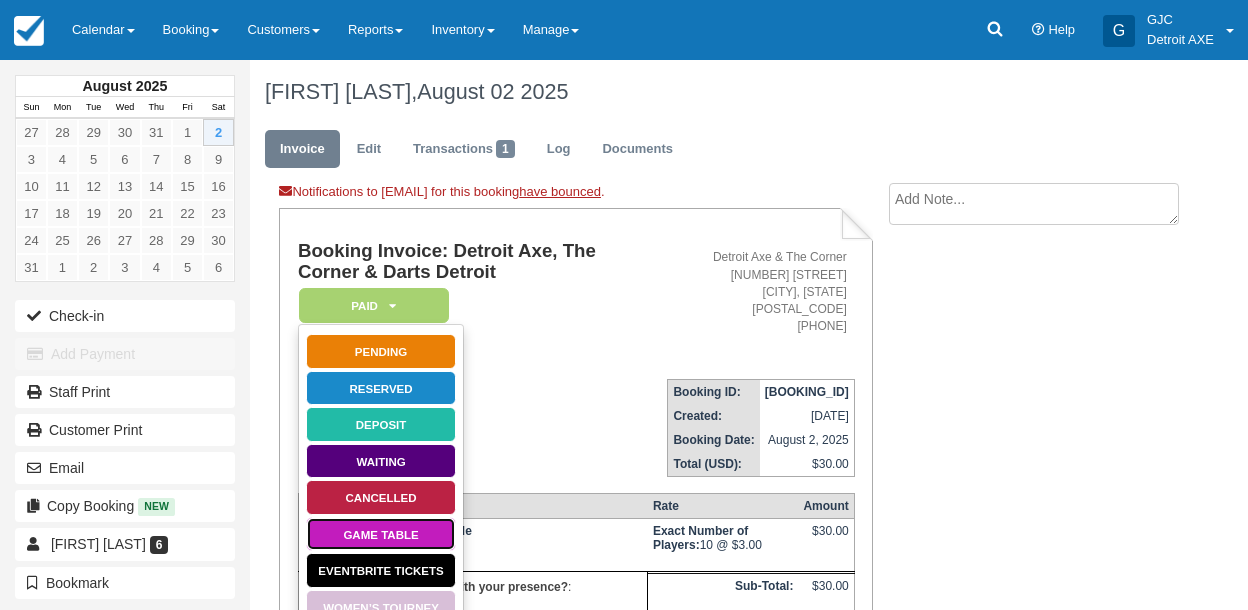 click on "Game Table" at bounding box center (381, 534) 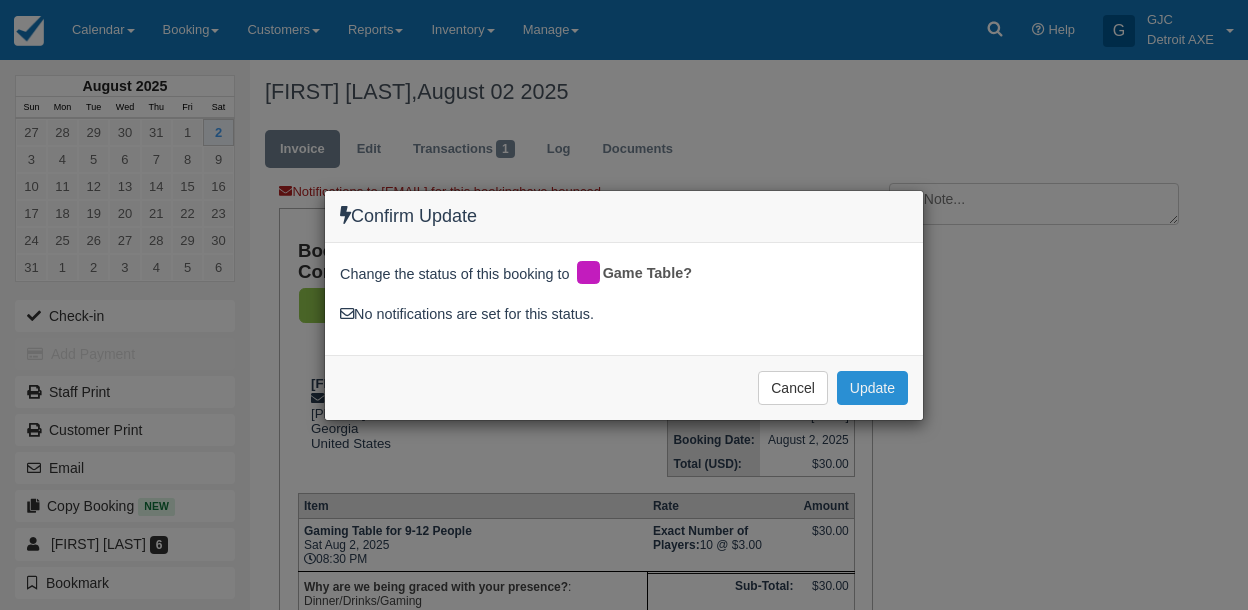 click on "Update" at bounding box center (872, 388) 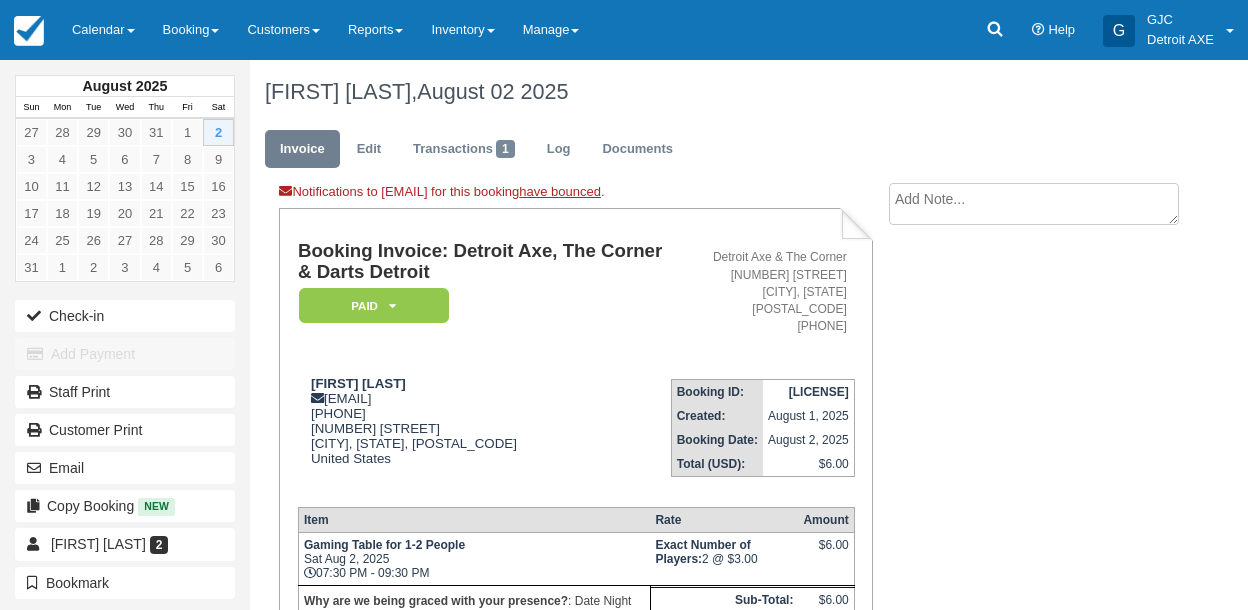 scroll, scrollTop: 0, scrollLeft: 0, axis: both 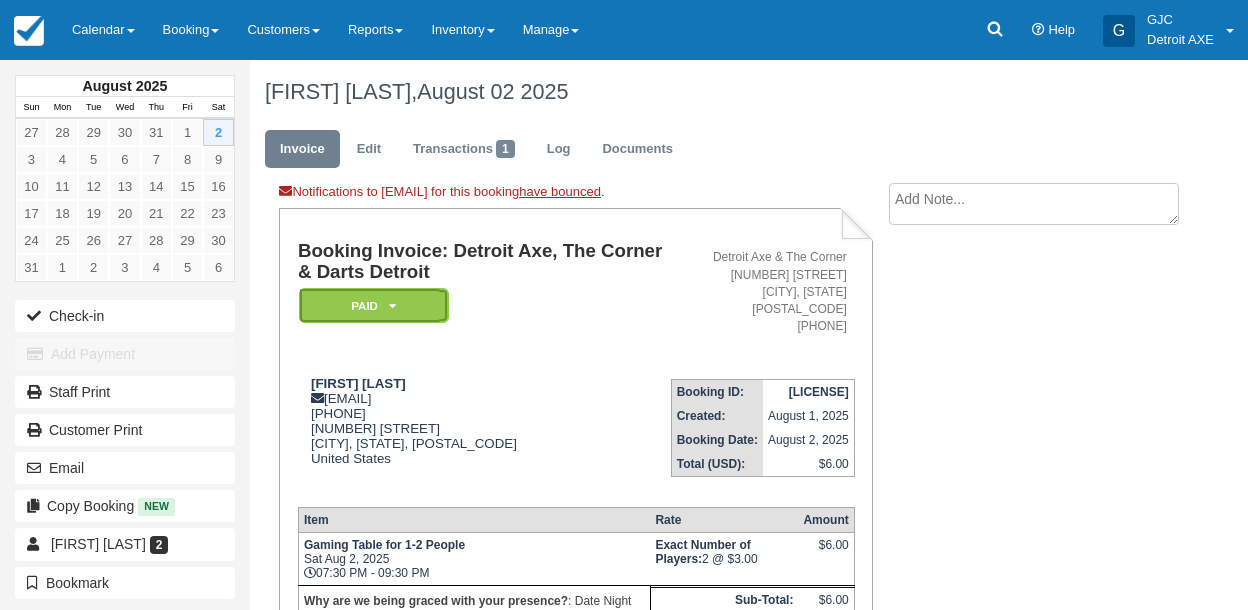 click on "Paid" at bounding box center (374, 305) 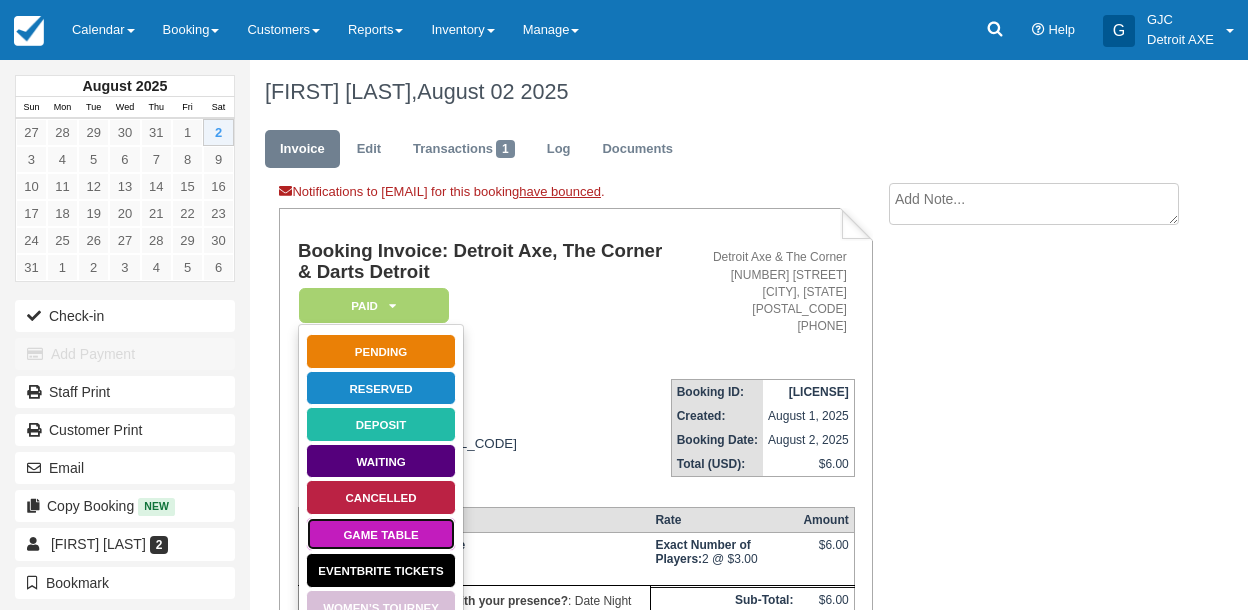 click on "Game Table" at bounding box center [381, 534] 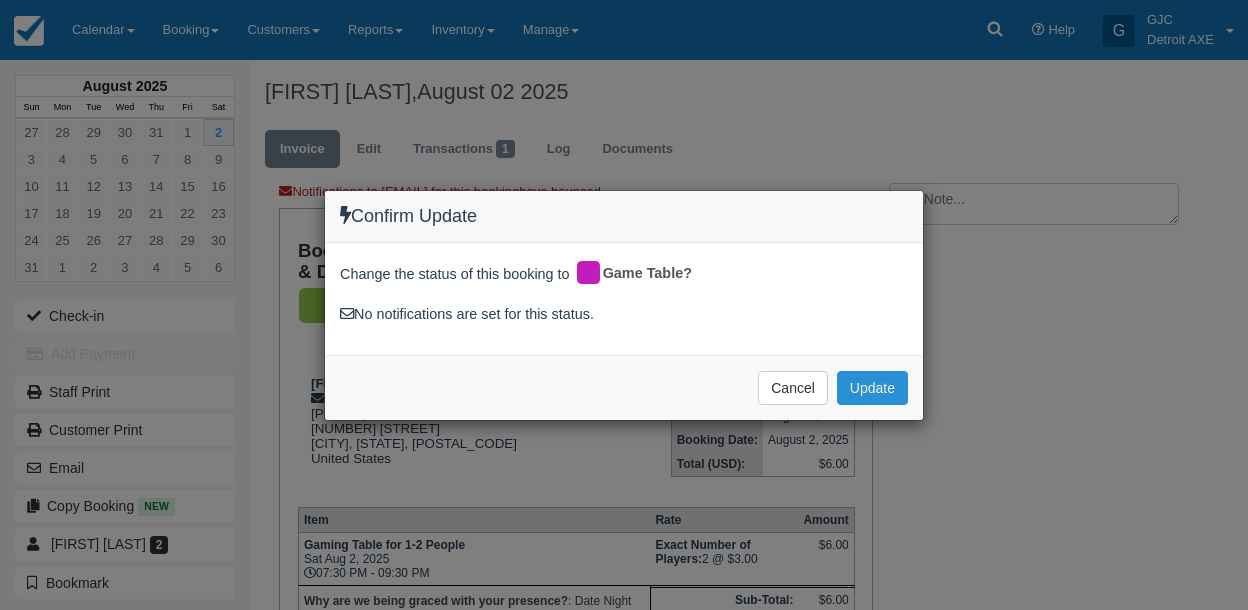 click on "Update" at bounding box center [872, 388] 